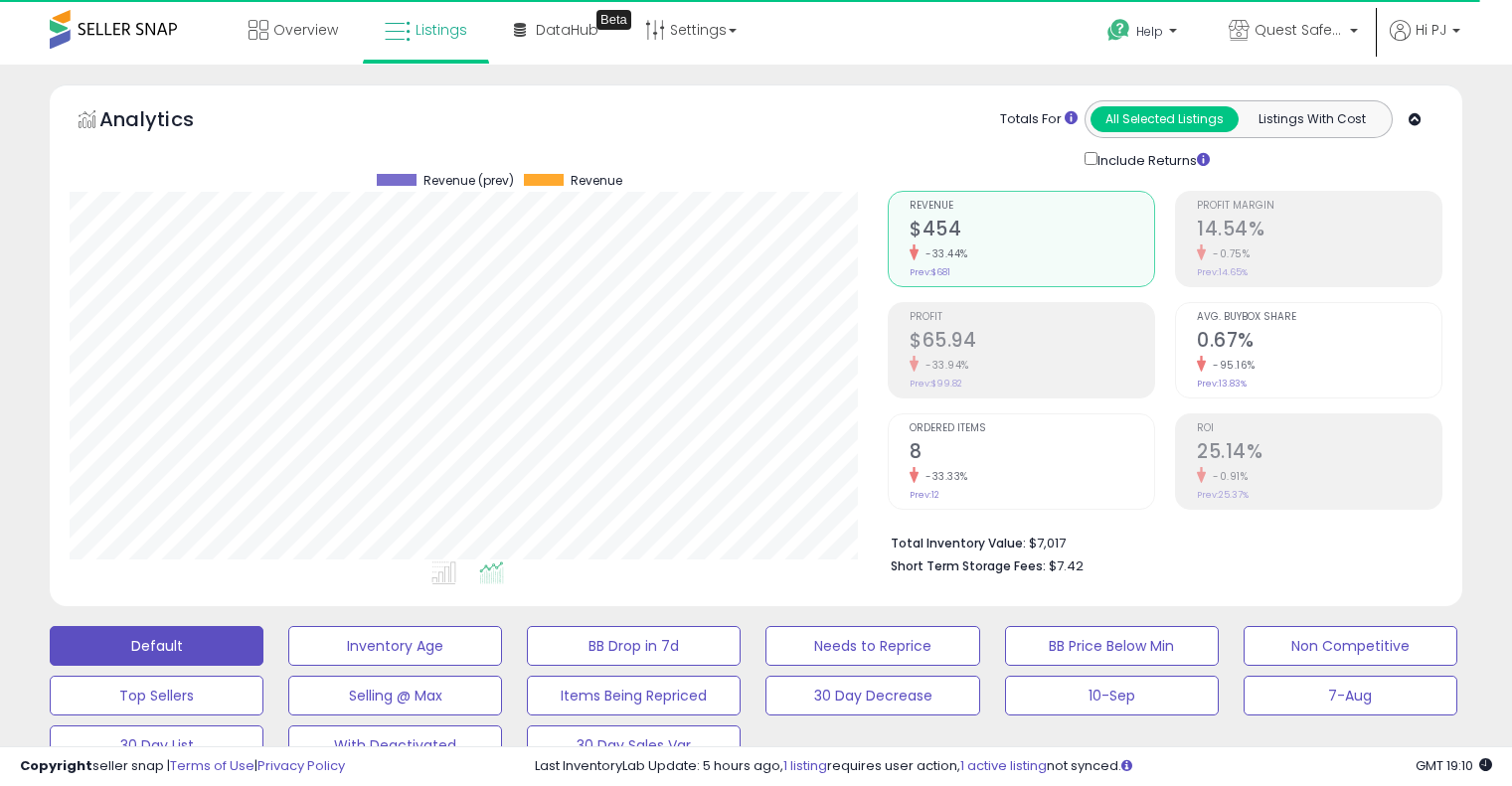 scroll, scrollTop: 0, scrollLeft: 0, axis: both 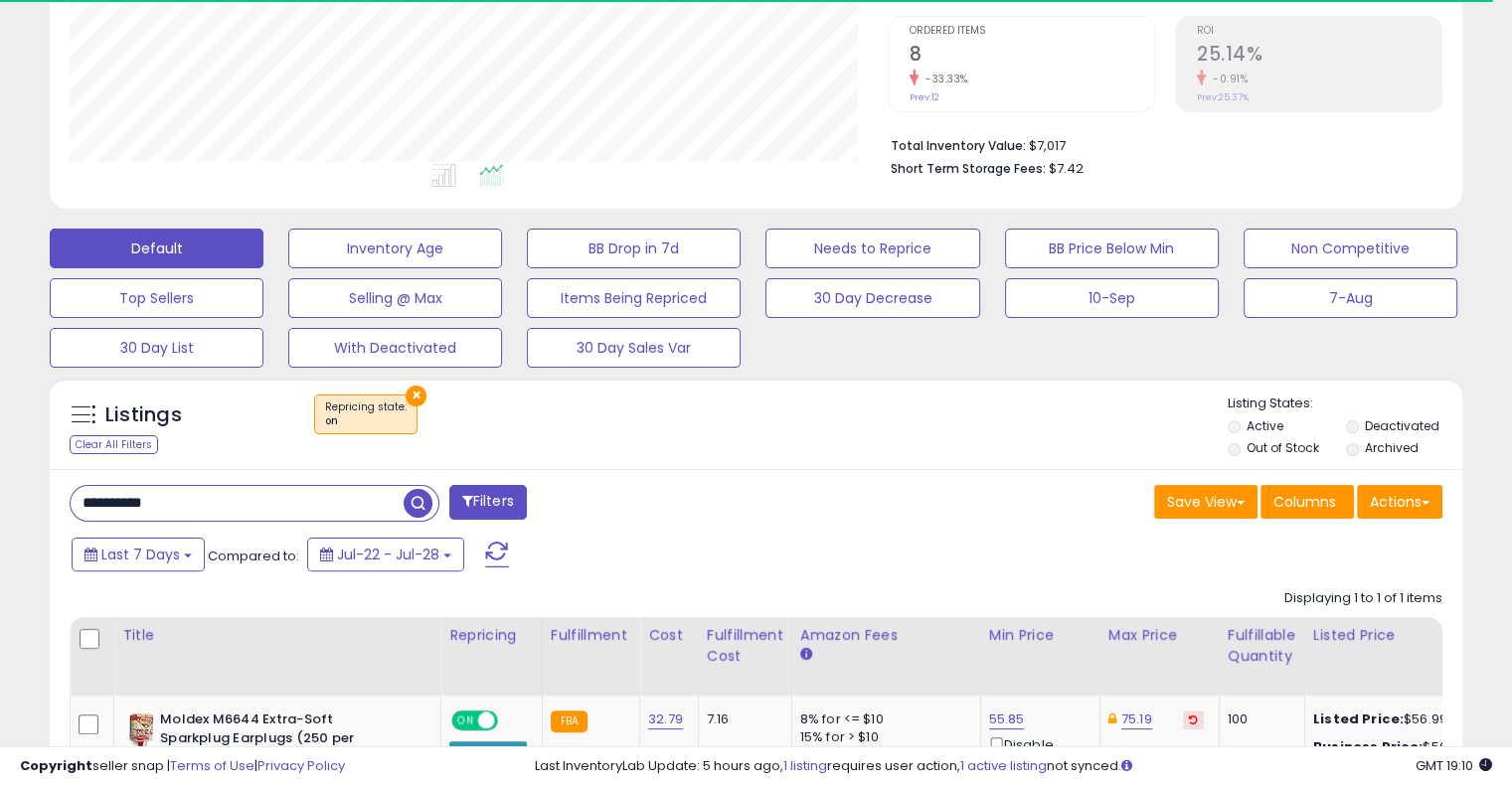 click on "×
Repricing state :
on" at bounding box center (758, 422) 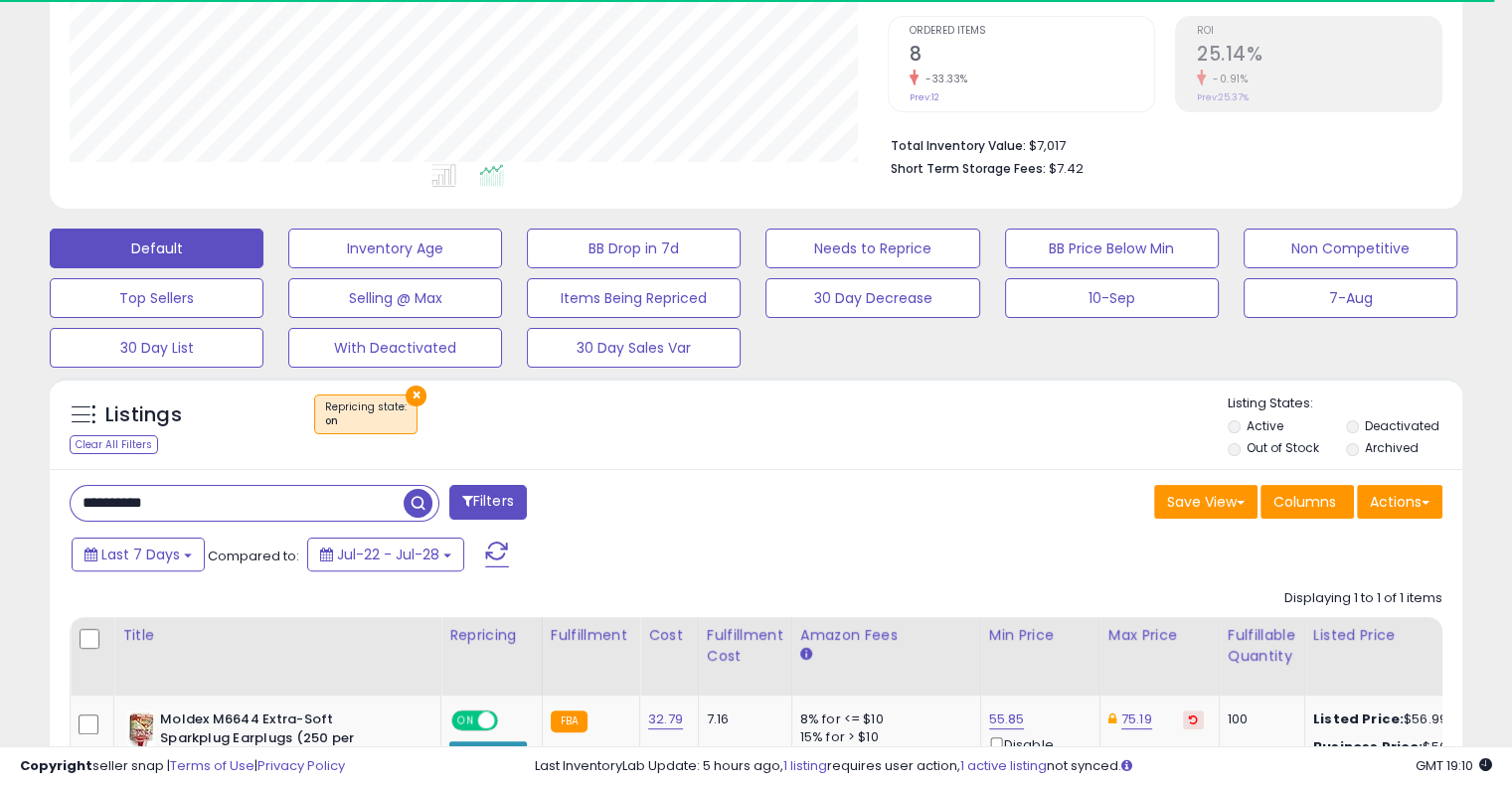 click on "×" at bounding box center [416, 395] 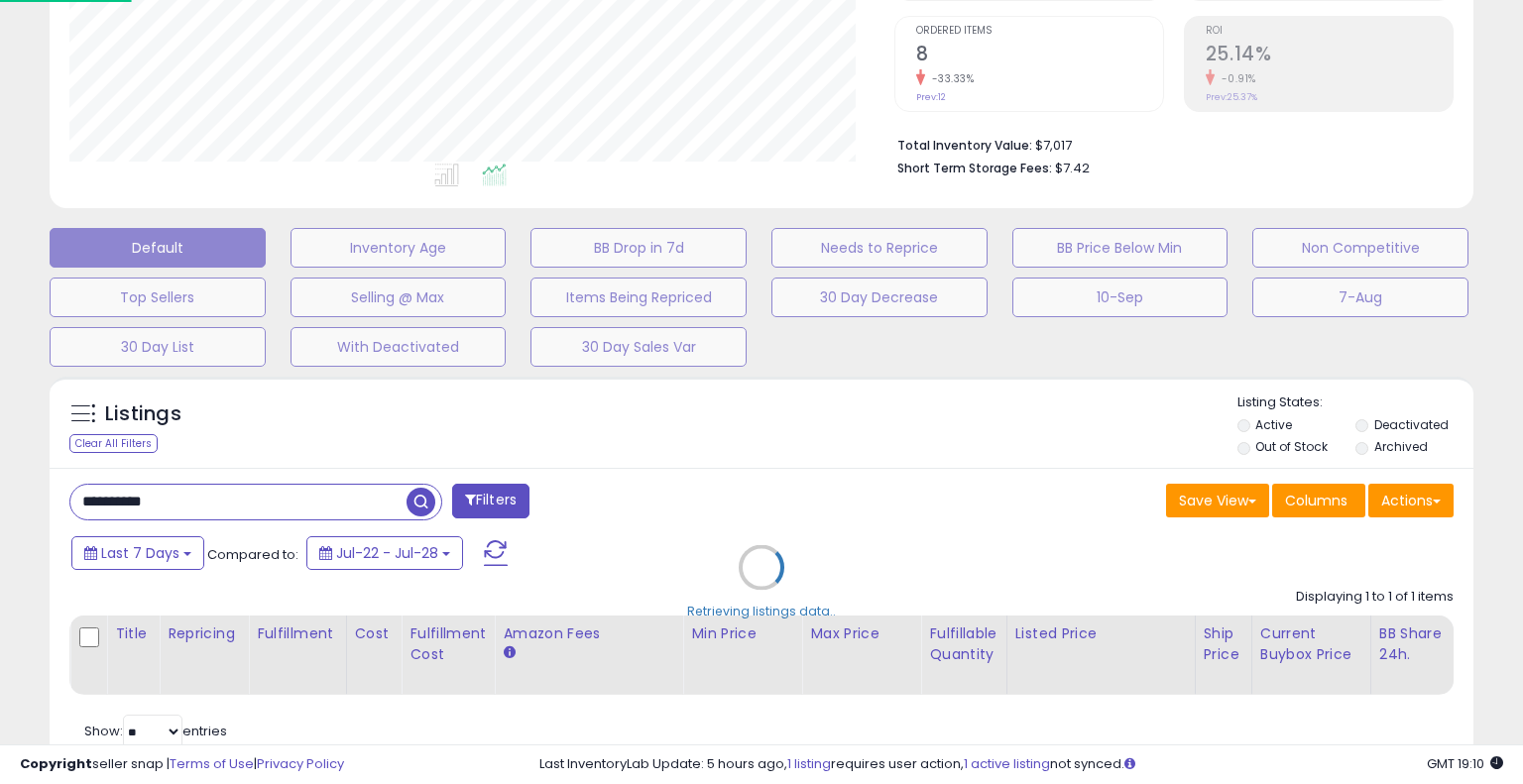 scroll, scrollTop: 990743, scrollLeft: 990712, axis: both 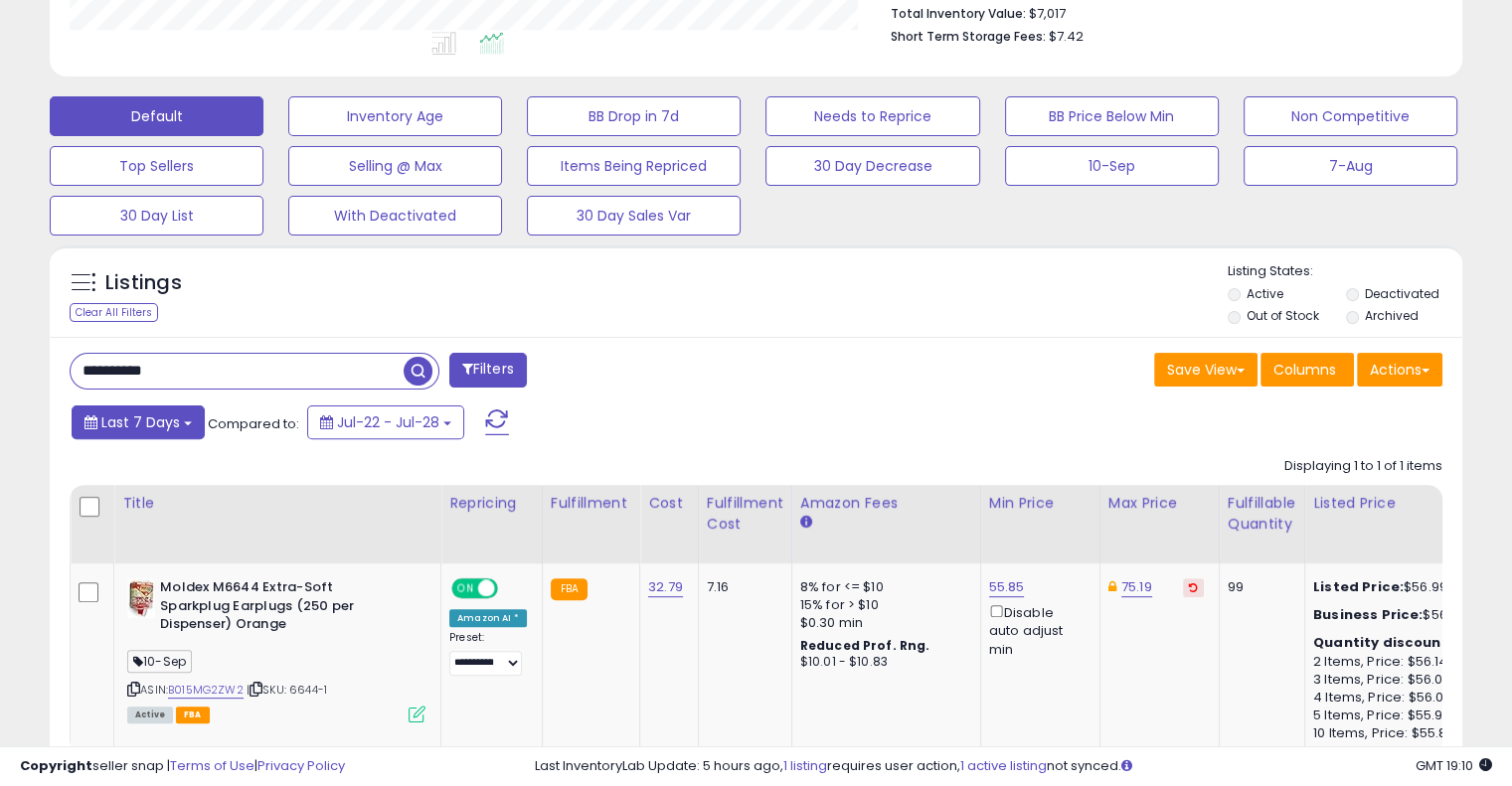 click on "Last 7 Days" at bounding box center [138, 422] 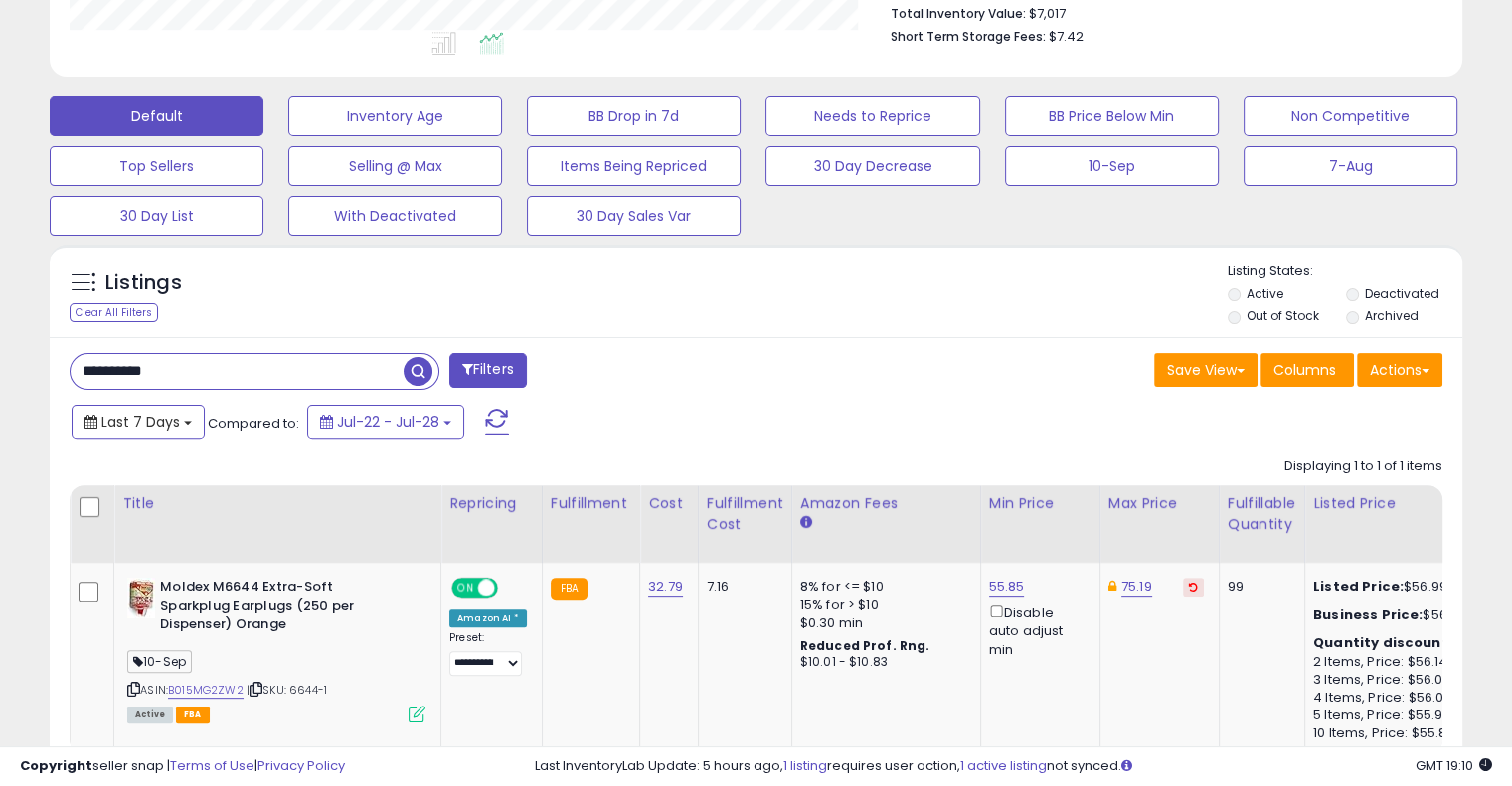 scroll, scrollTop: 993270, scrollLeft: 993264, axis: both 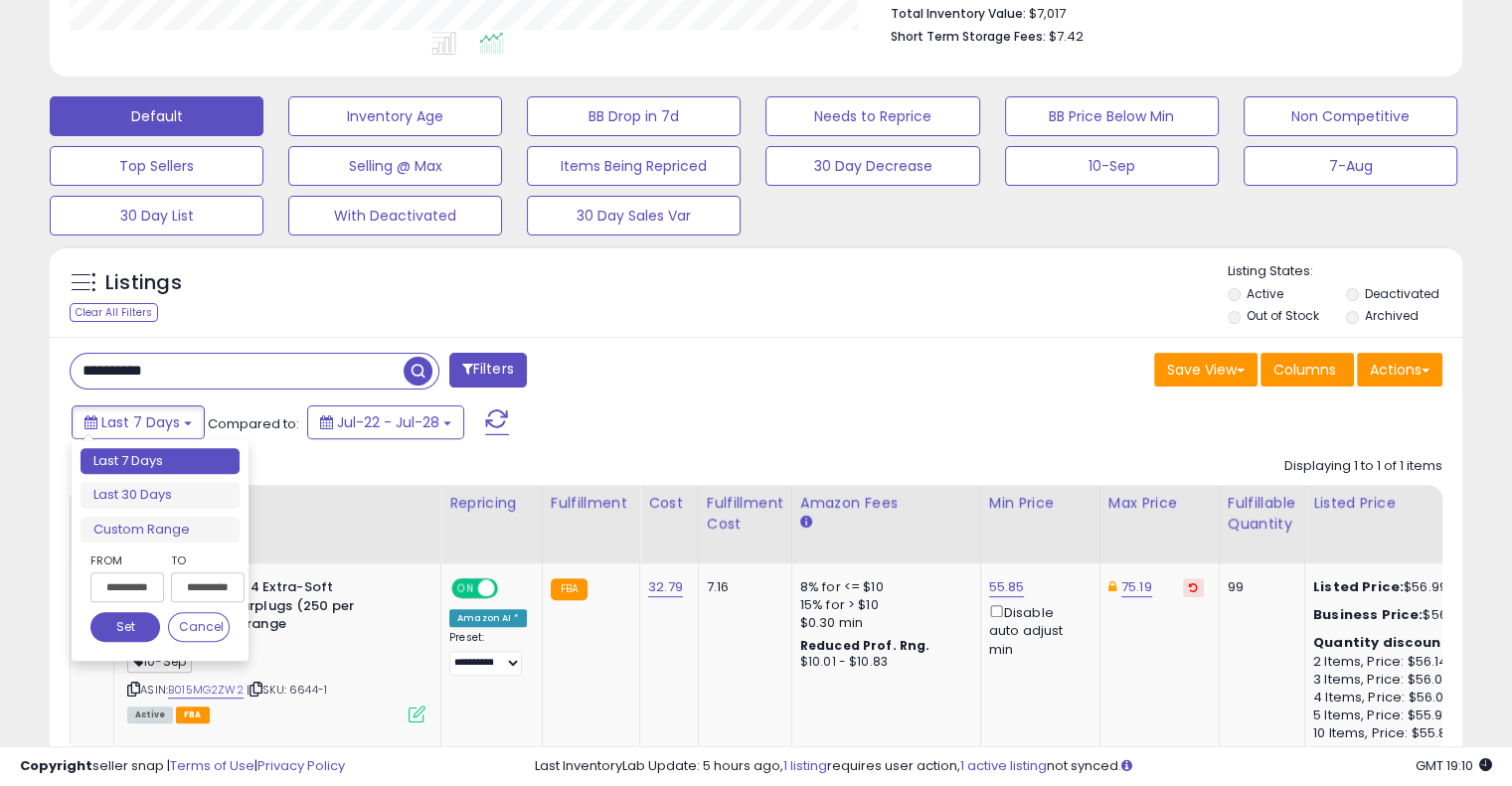 click on "**********" at bounding box center (127, 587) 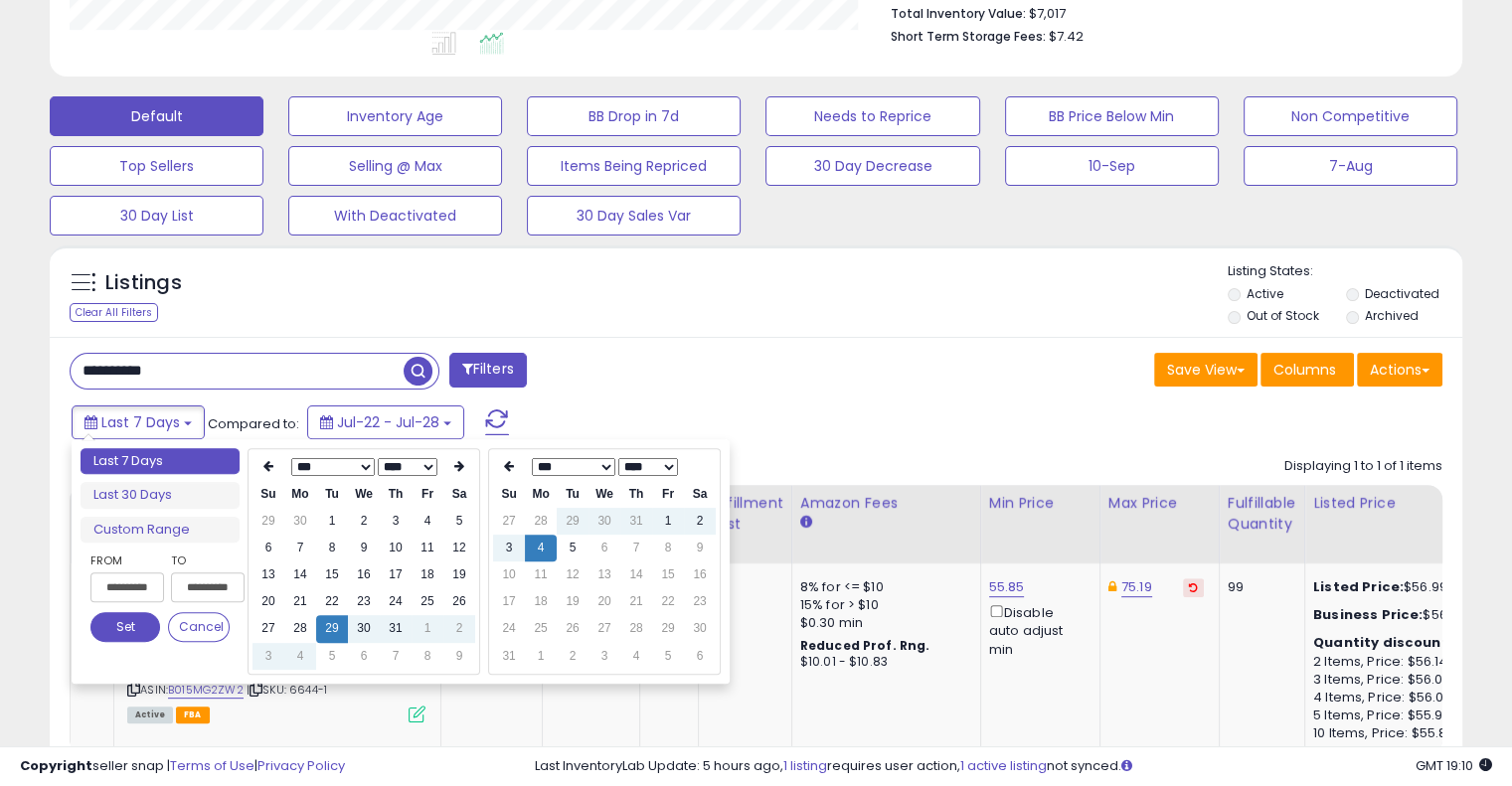 type on "**********" 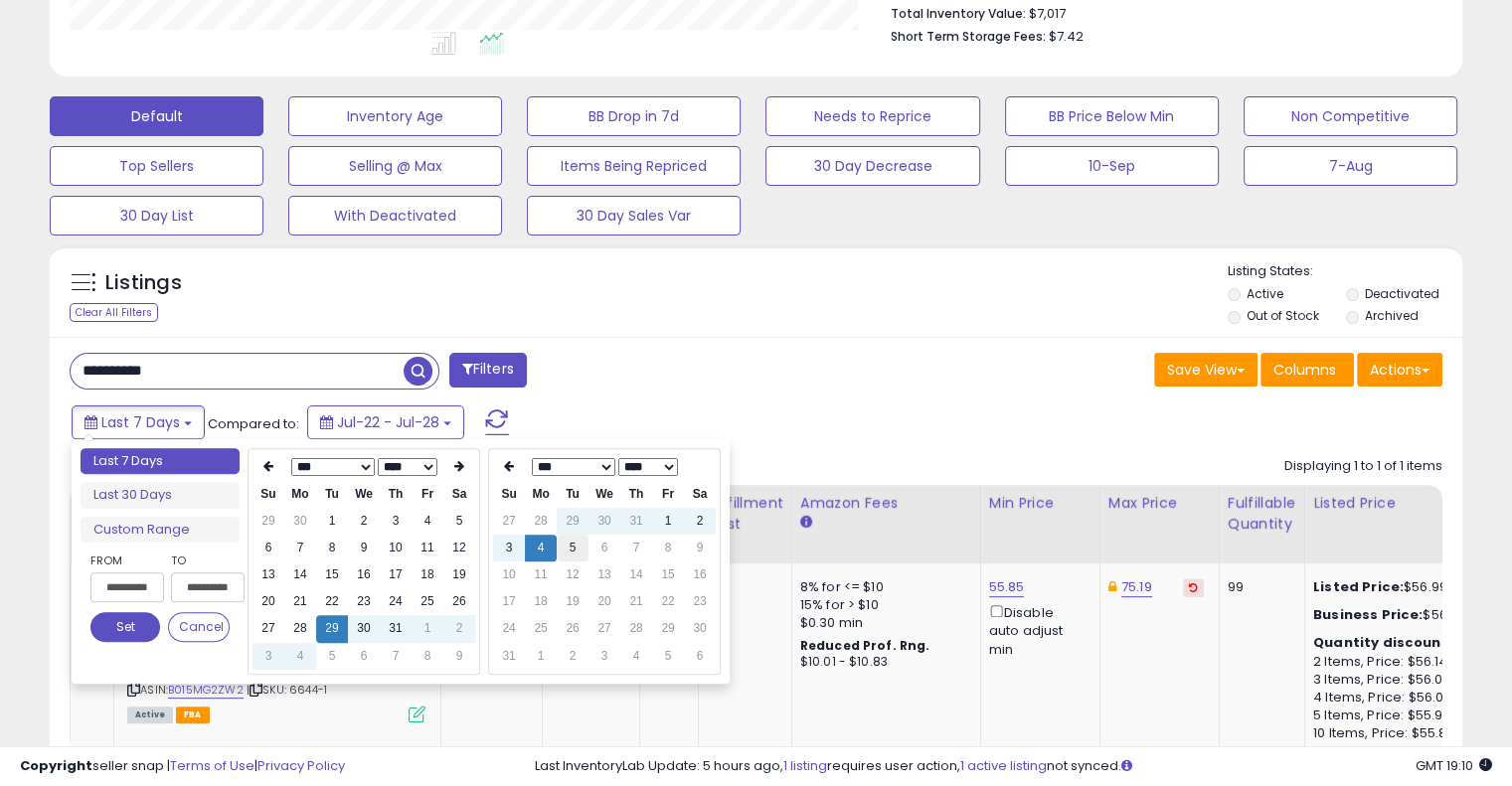 click on "5" at bounding box center [573, 548] 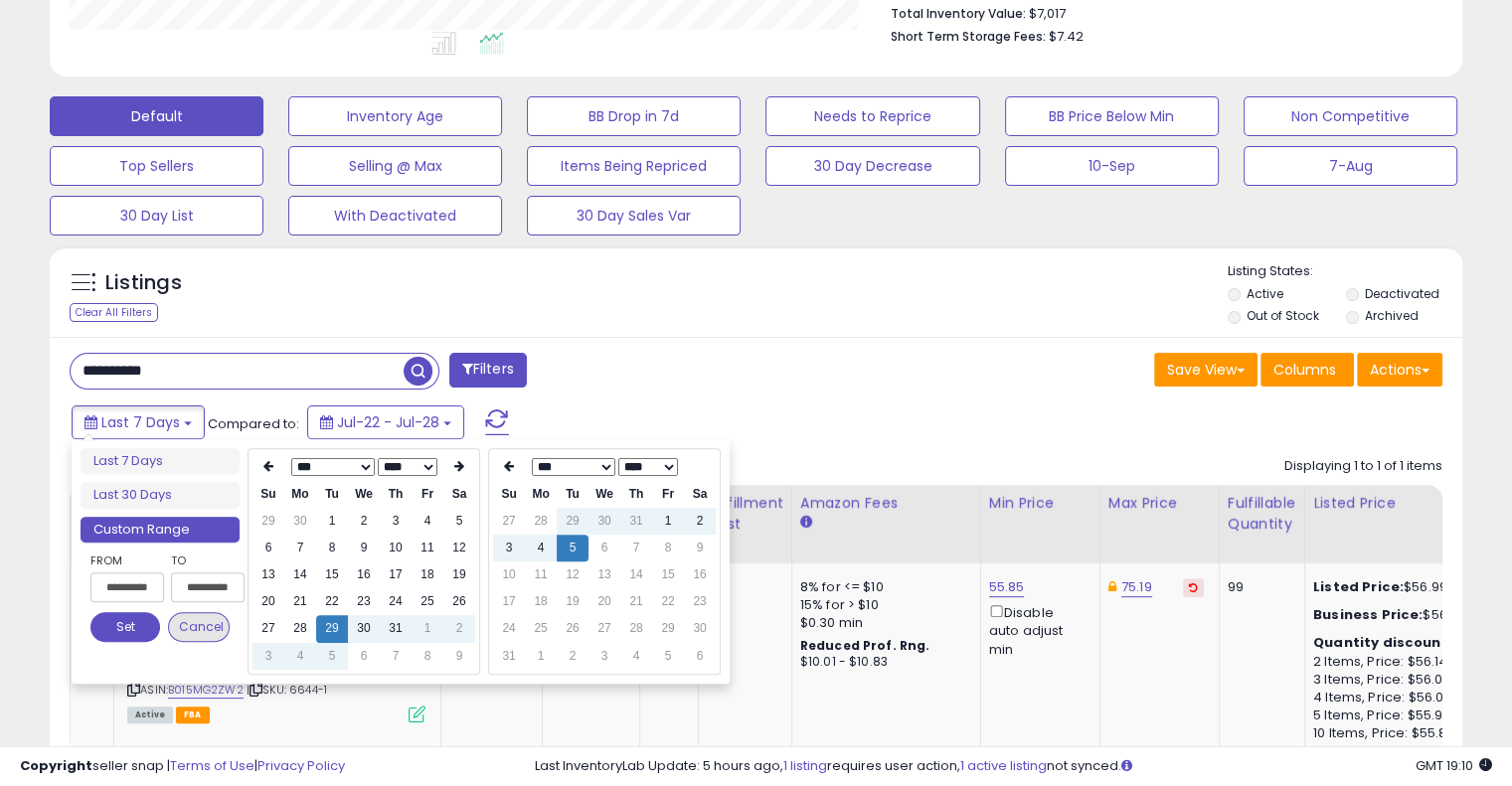 type on "**********" 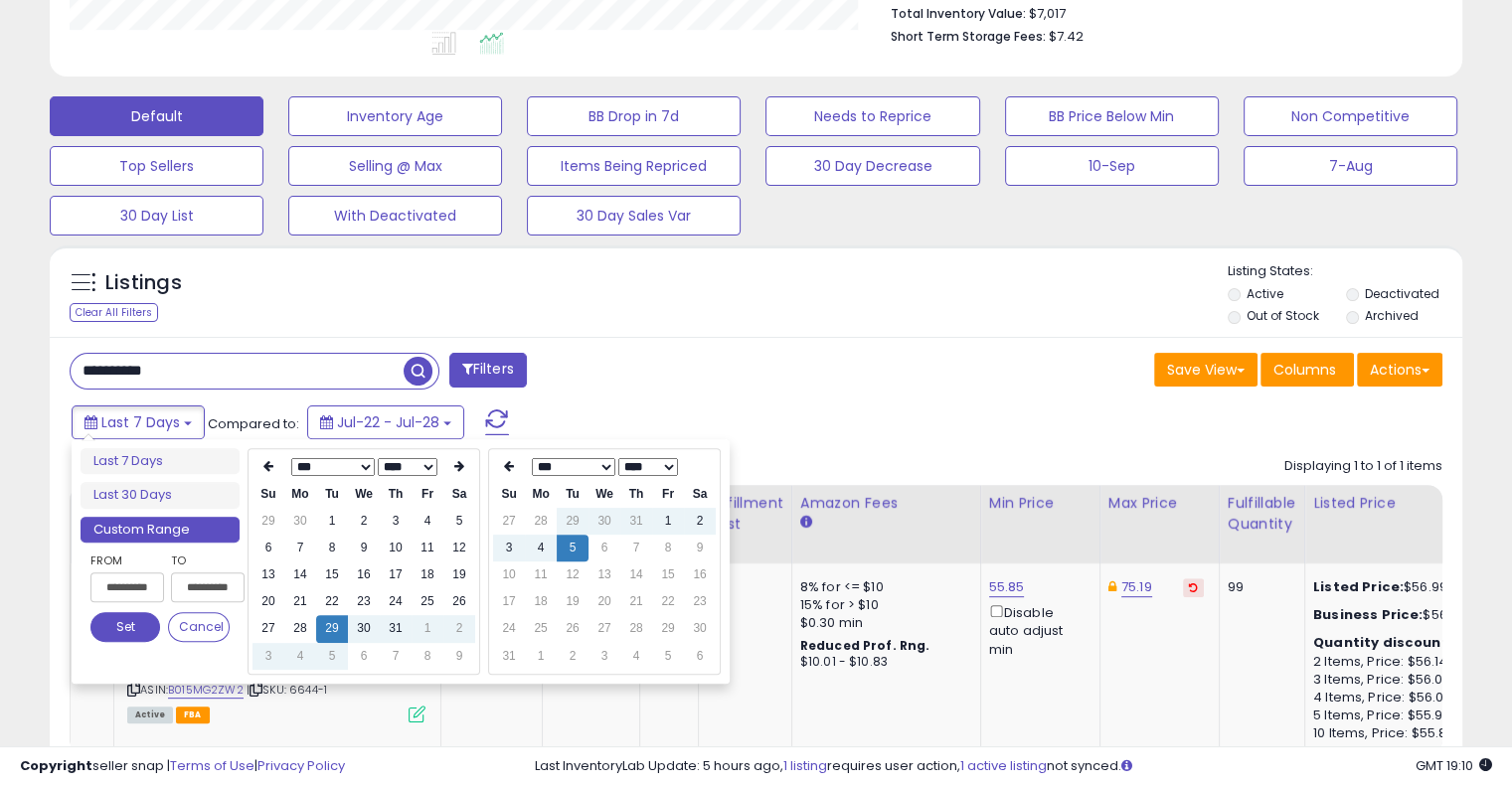 click on "Set" at bounding box center [125, 627] 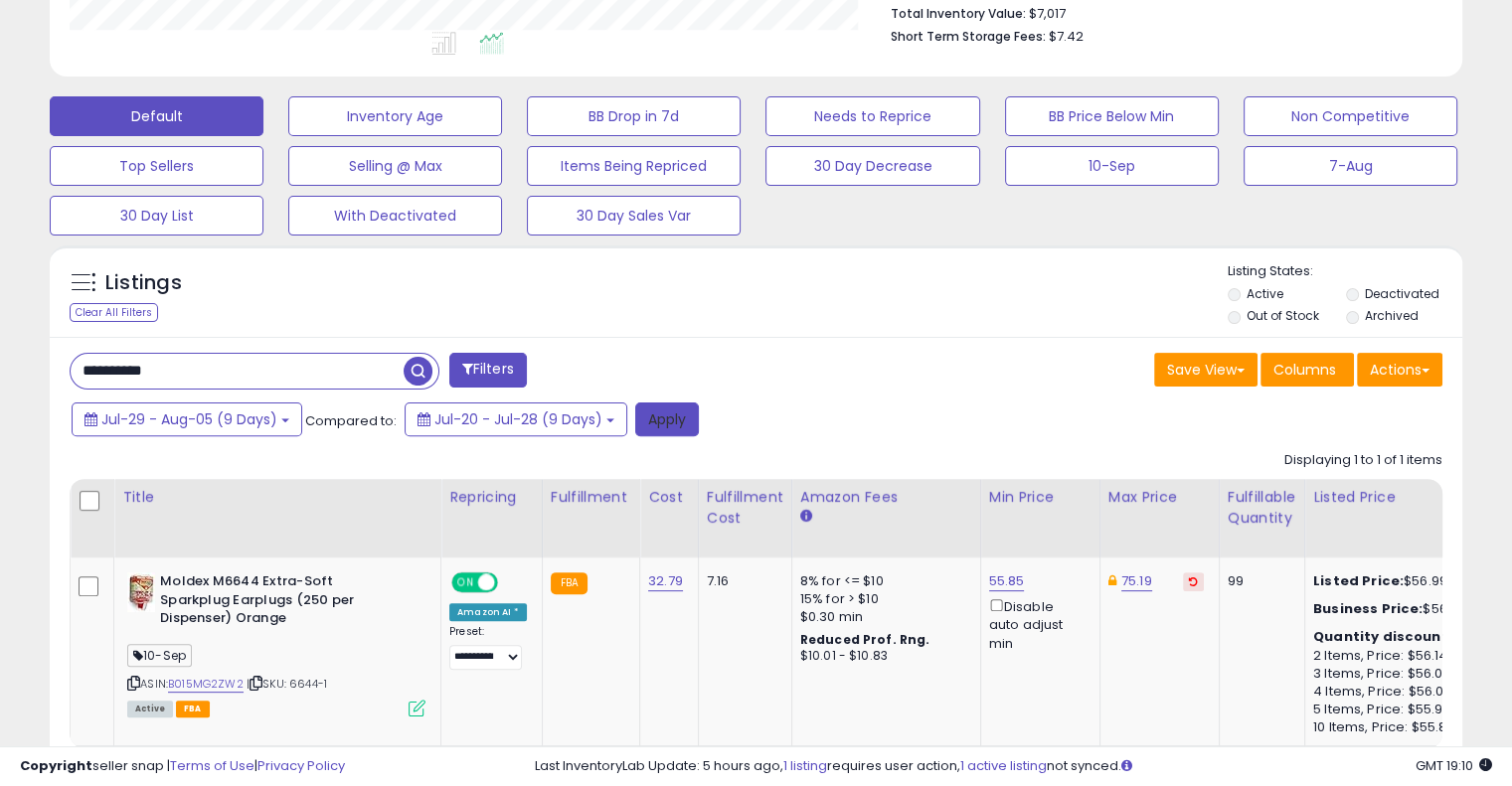 click on "Apply" at bounding box center [667, 419] 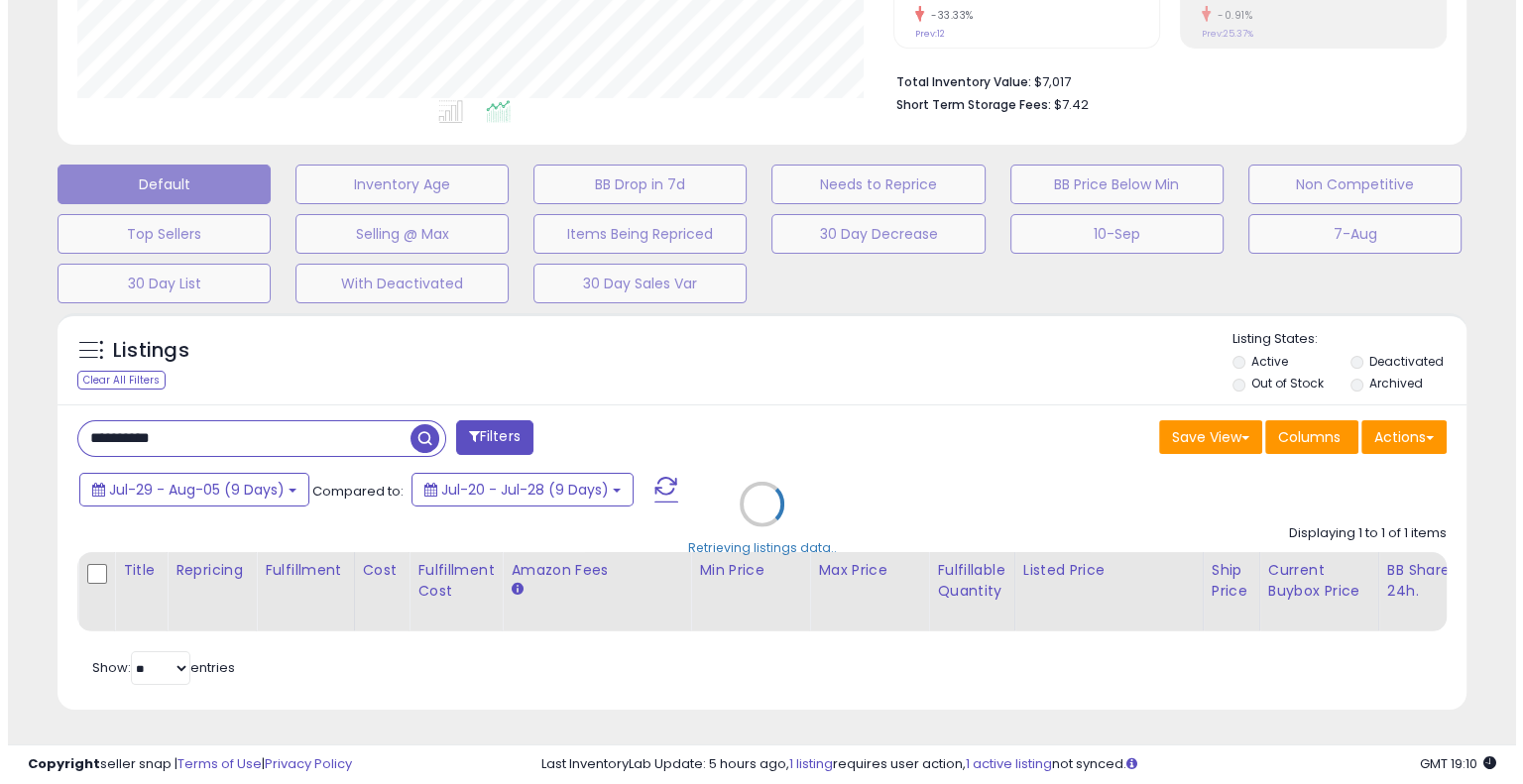 scroll, scrollTop: 474, scrollLeft: 0, axis: vertical 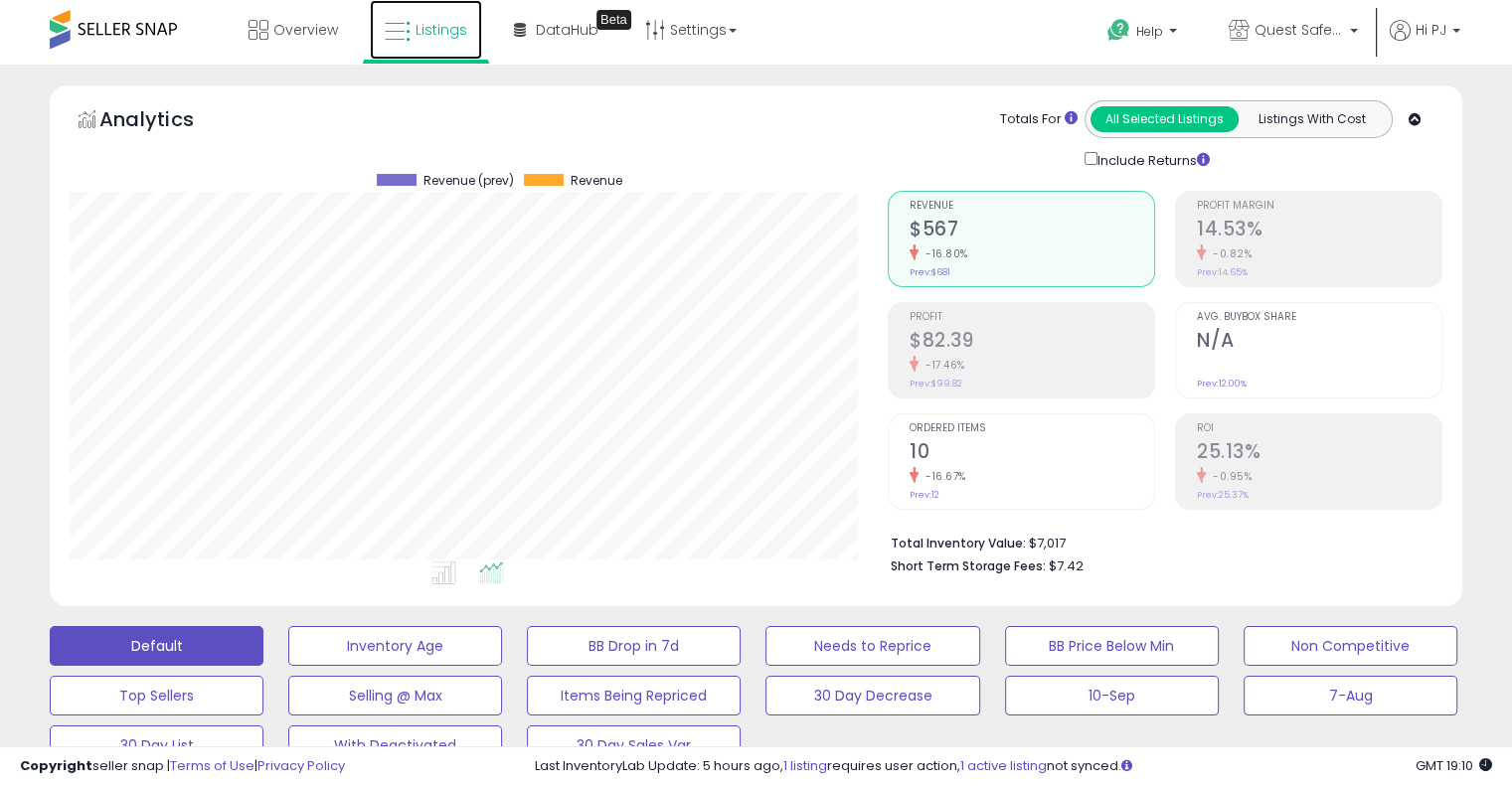 click at bounding box center (398, 32) 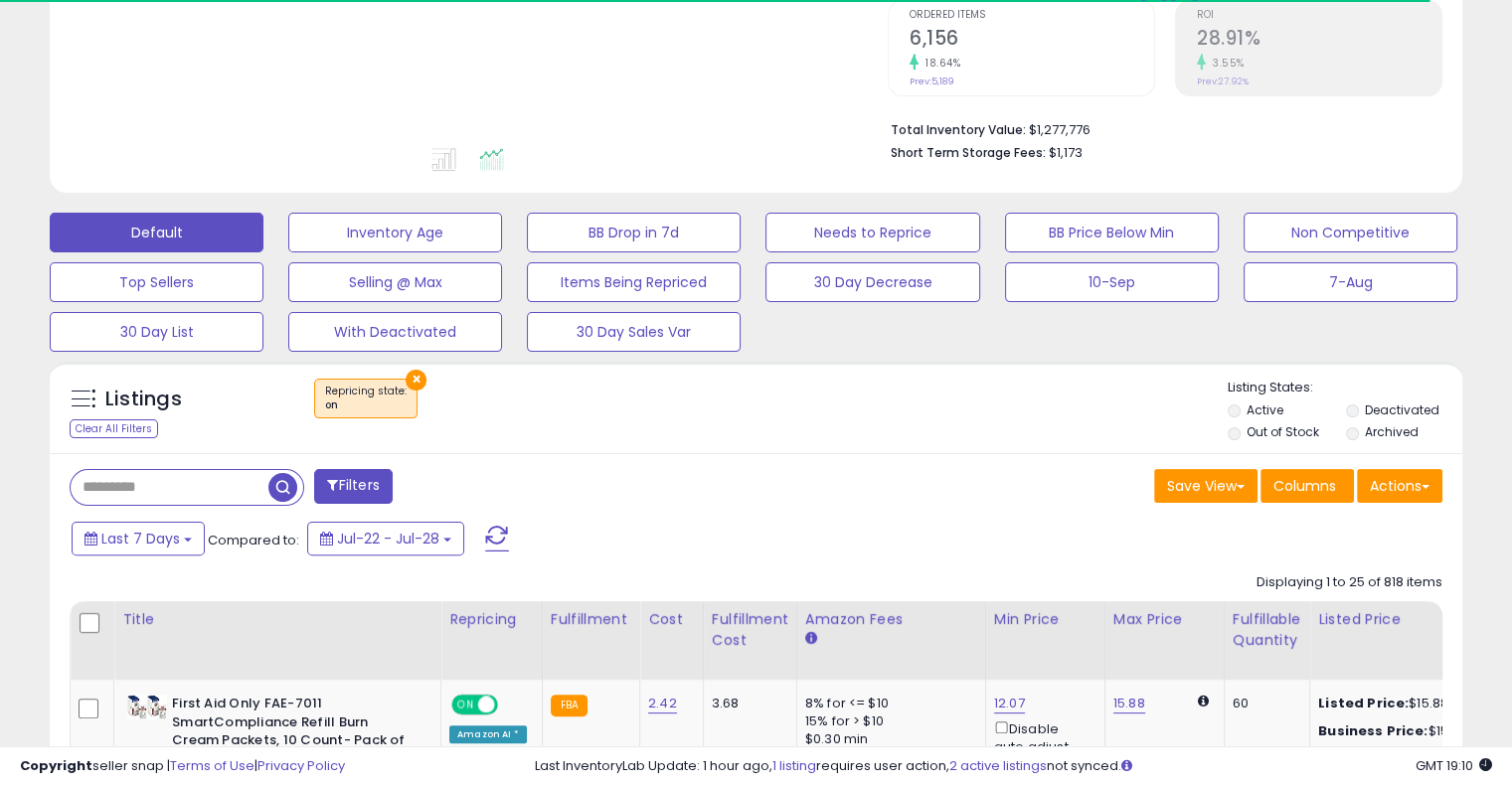 scroll, scrollTop: 530, scrollLeft: 0, axis: vertical 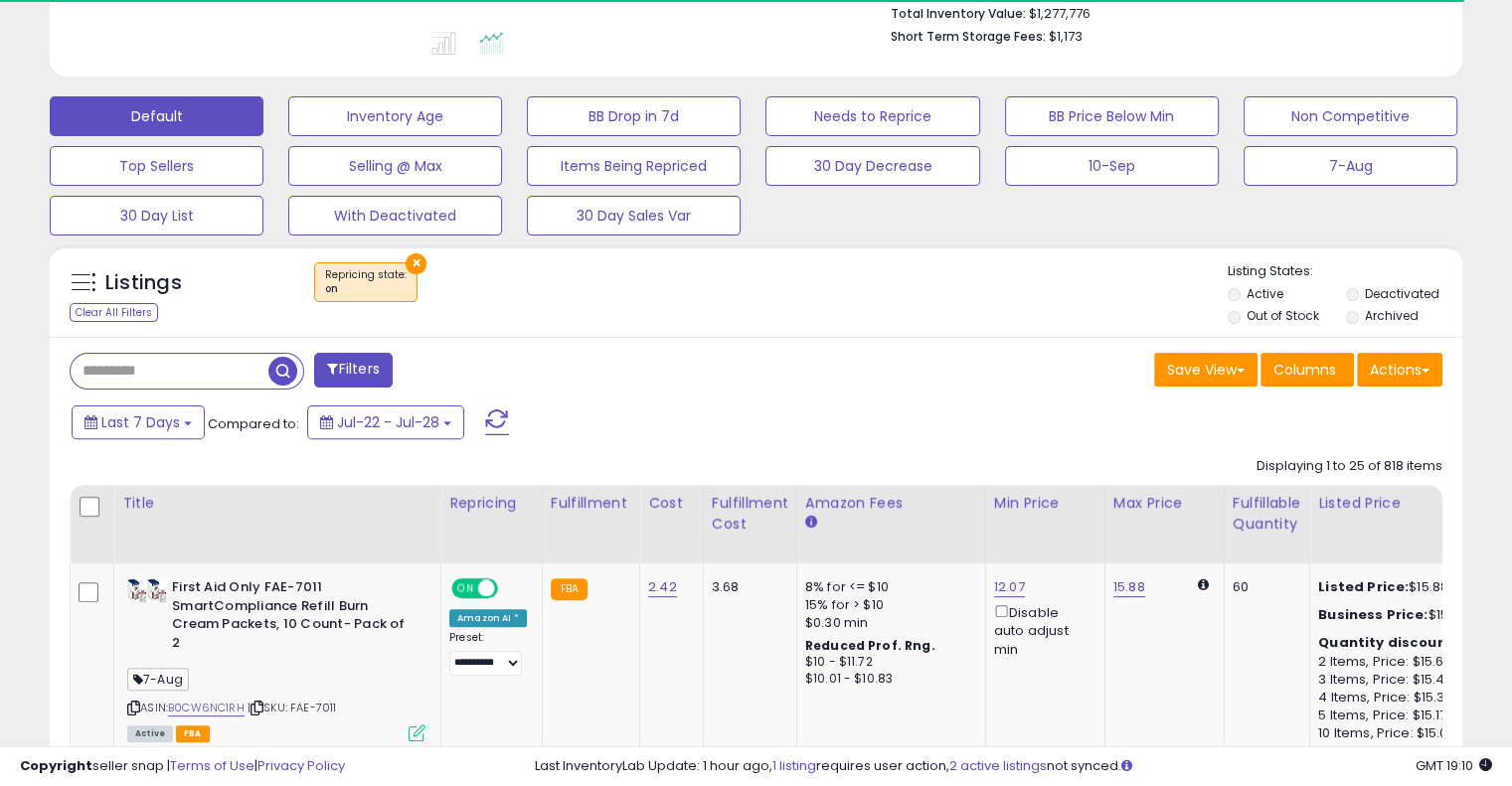 click on "×
Repricing state :
on" at bounding box center (366, 282) 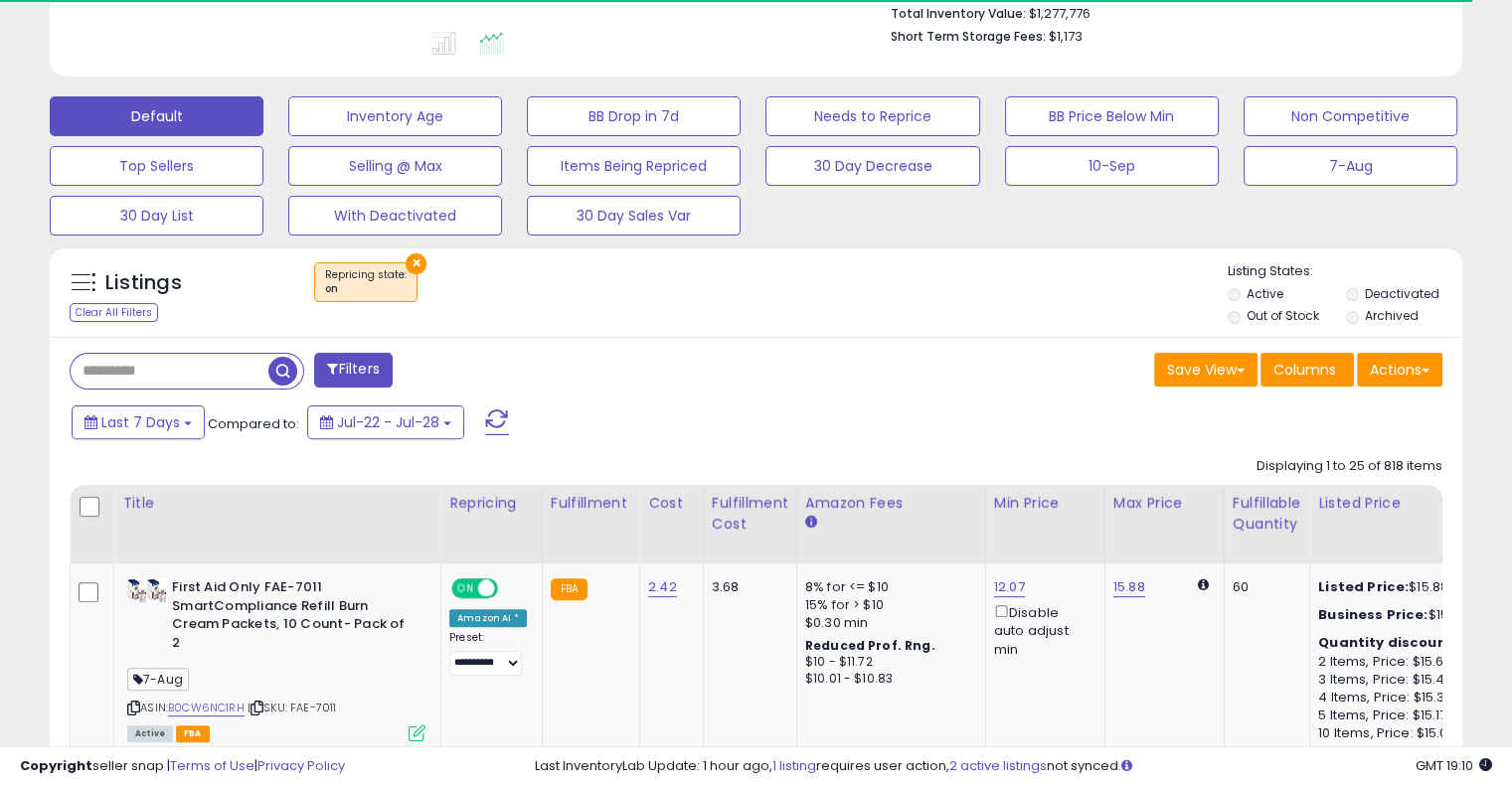 click on "×" at bounding box center [416, 263] 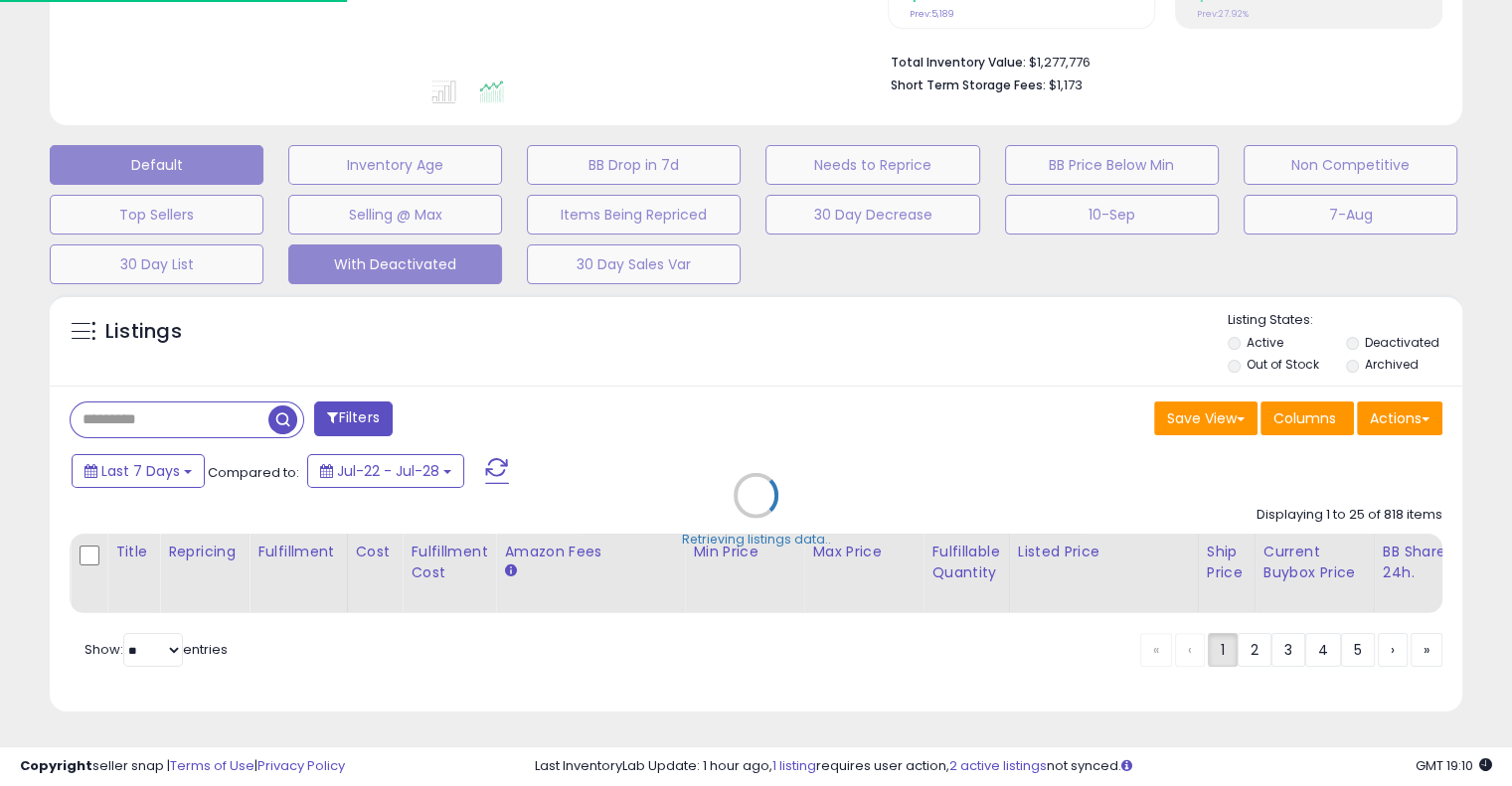 scroll, scrollTop: 494, scrollLeft: 0, axis: vertical 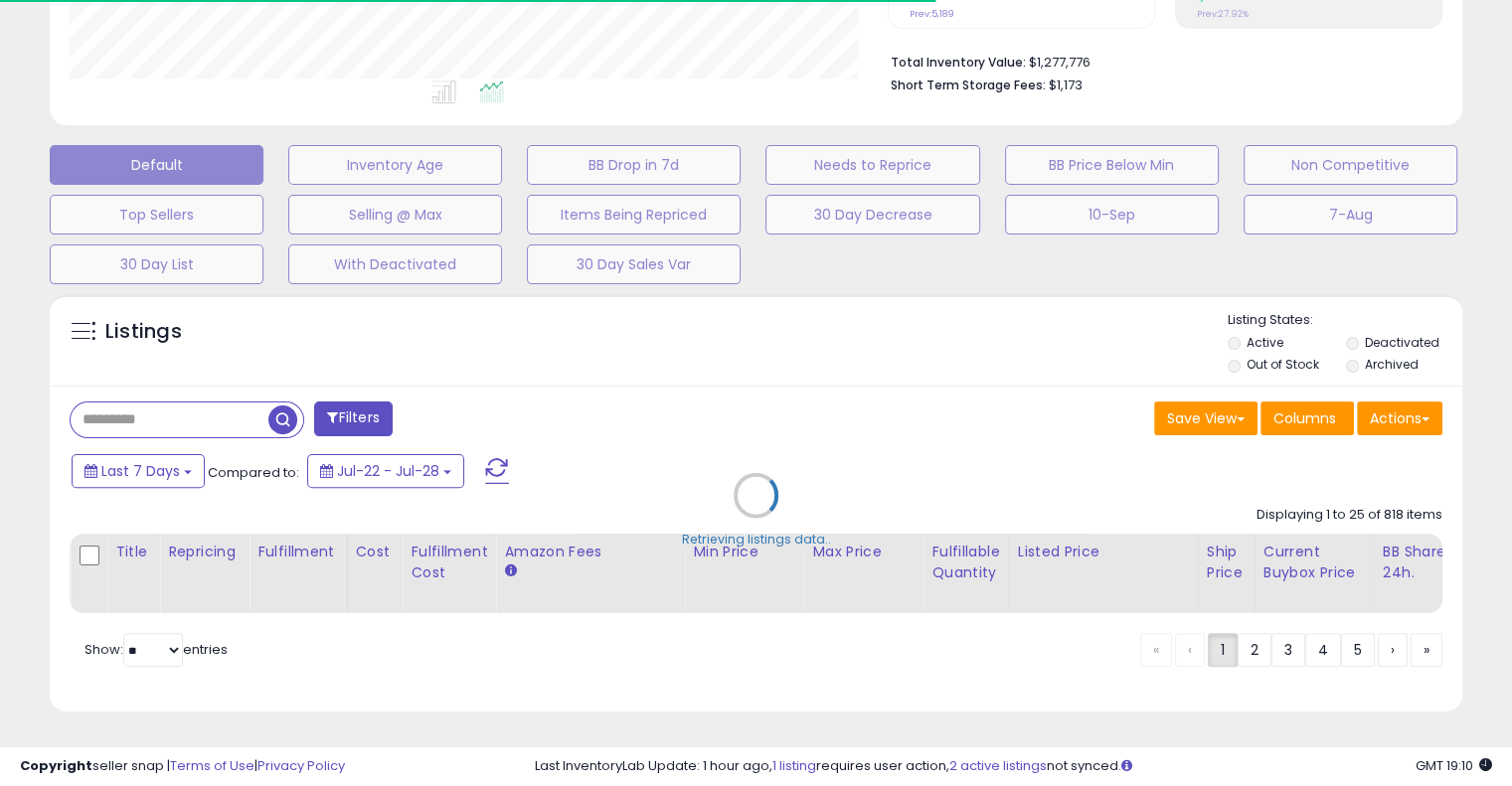 click on "Retrieving listings data.." at bounding box center [756, 510] 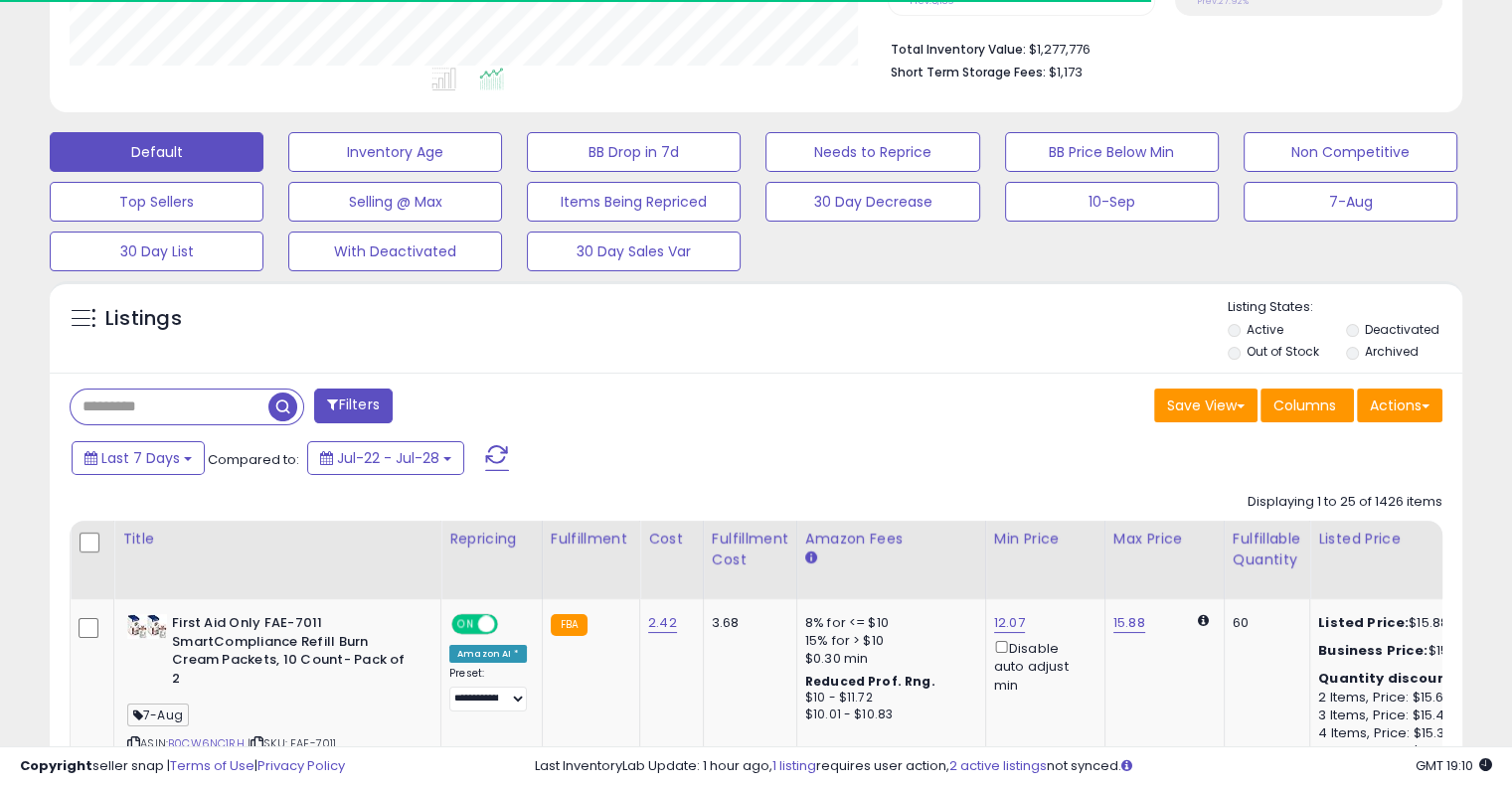 click on "Filters
Save View
Save As New View
Update Current View
Columns" at bounding box center (756, 2919) 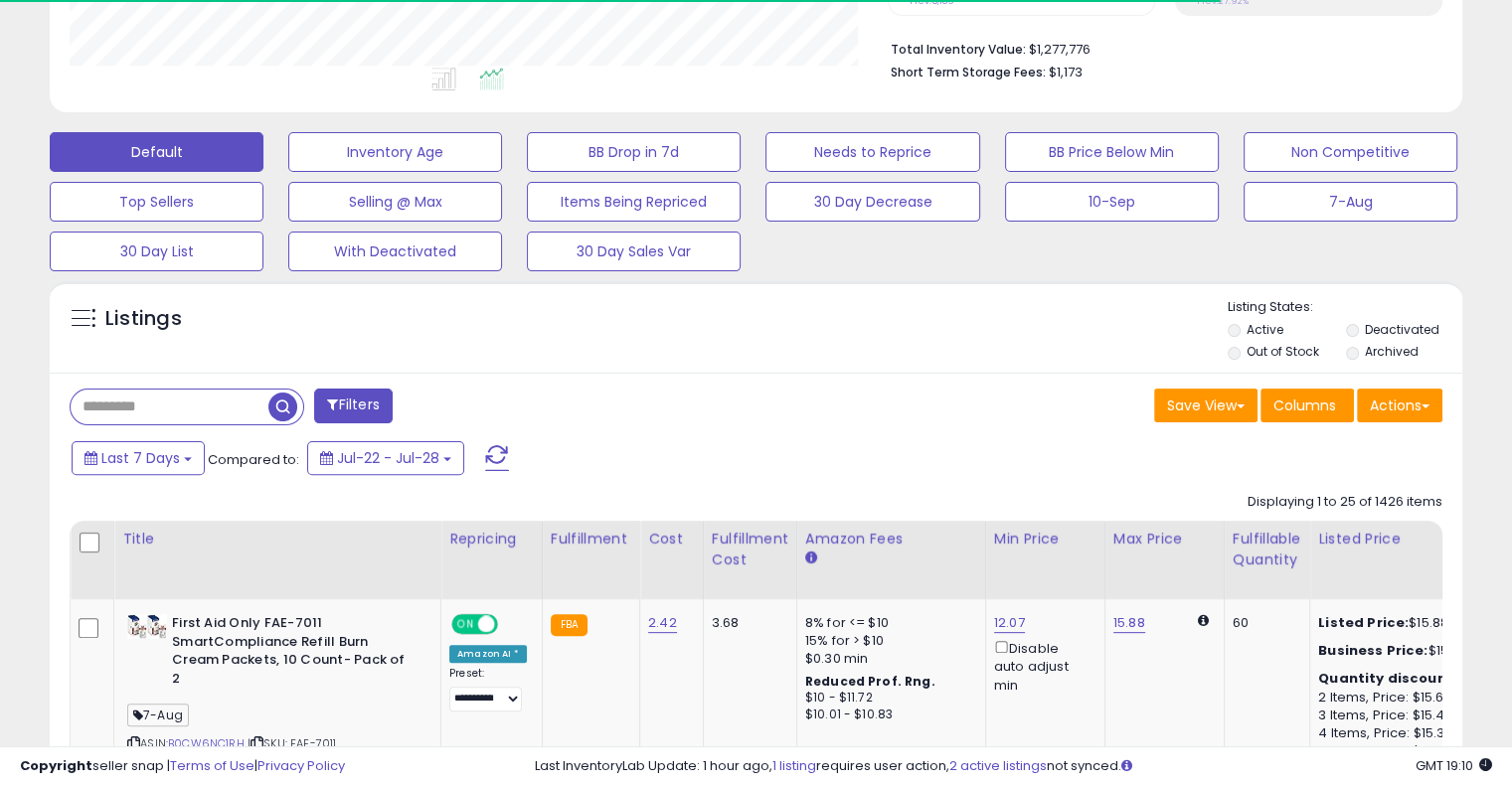 scroll, scrollTop: 993270, scrollLeft: 993264, axis: both 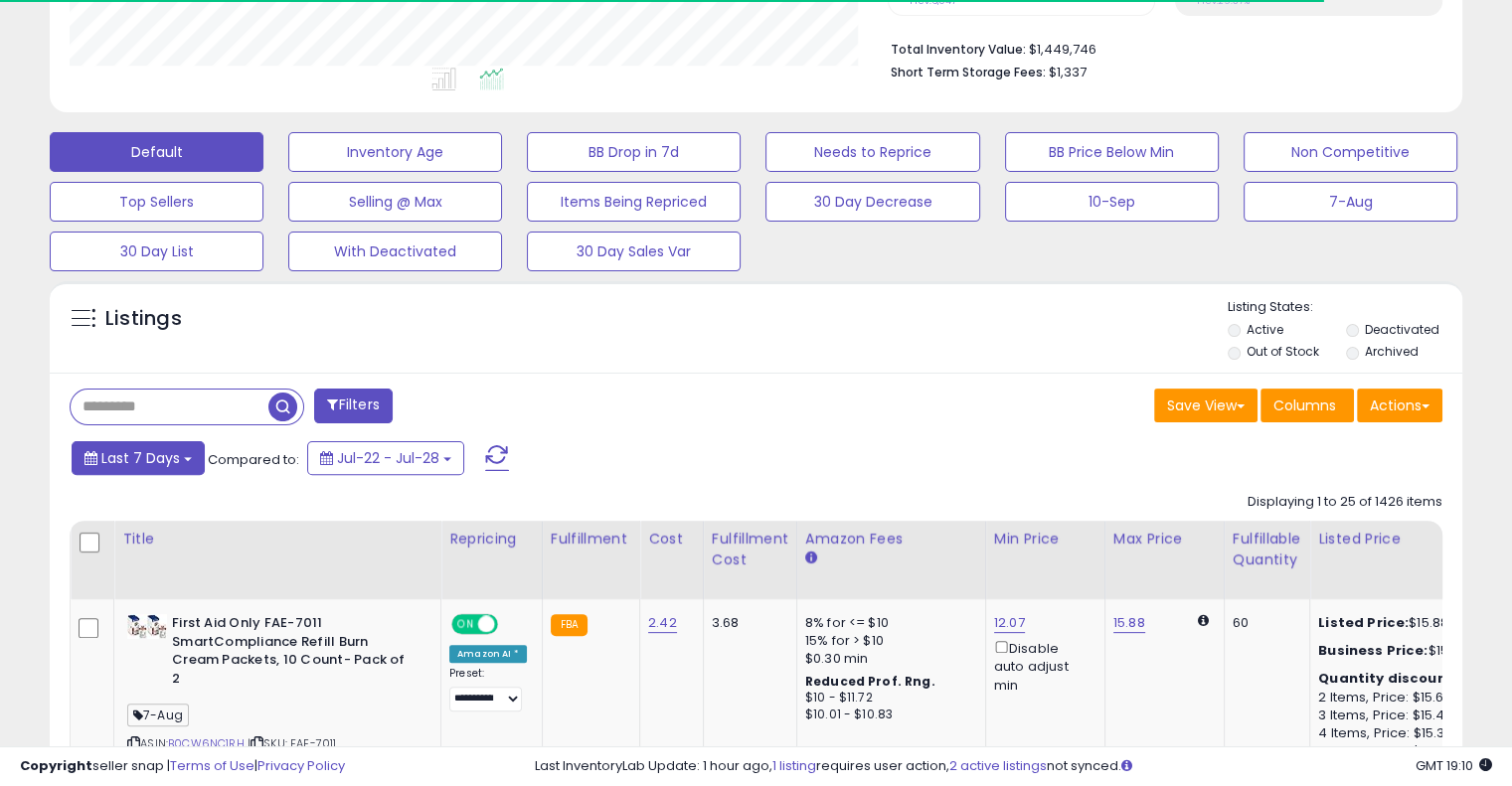 click on "Last 7 Days" at bounding box center [138, 458] 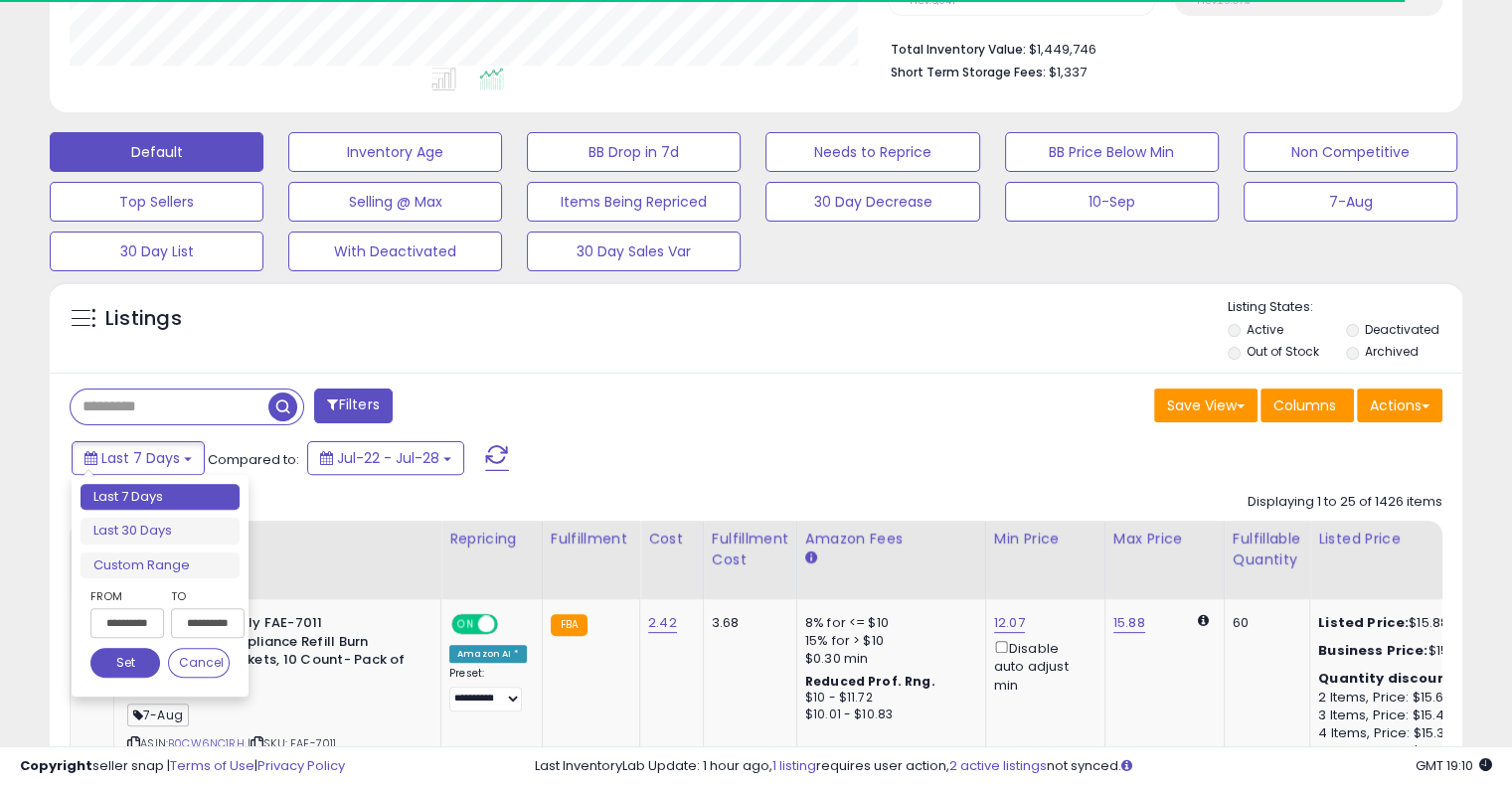 click on "**********" at bounding box center (127, 623) 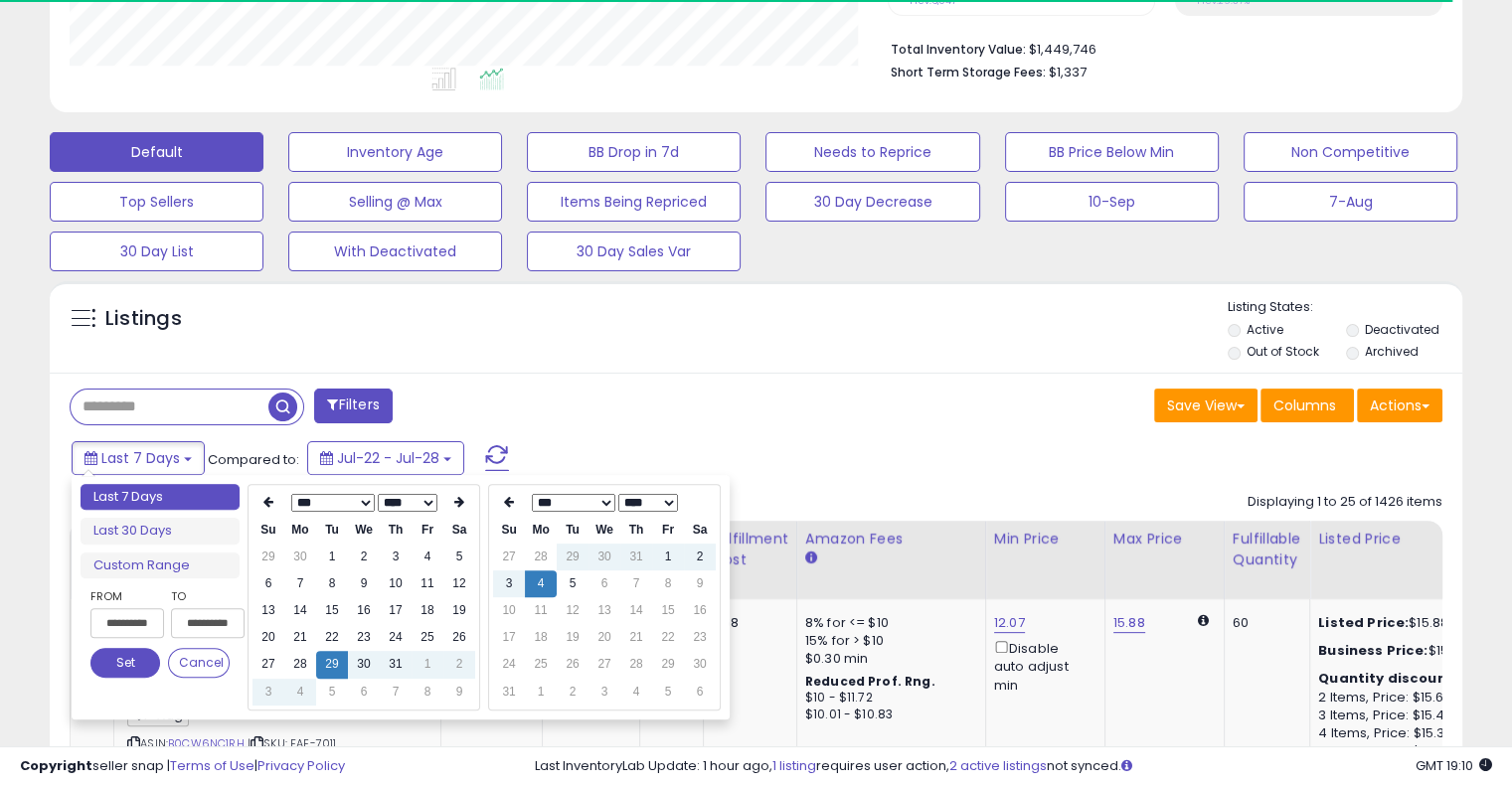 type on "**********" 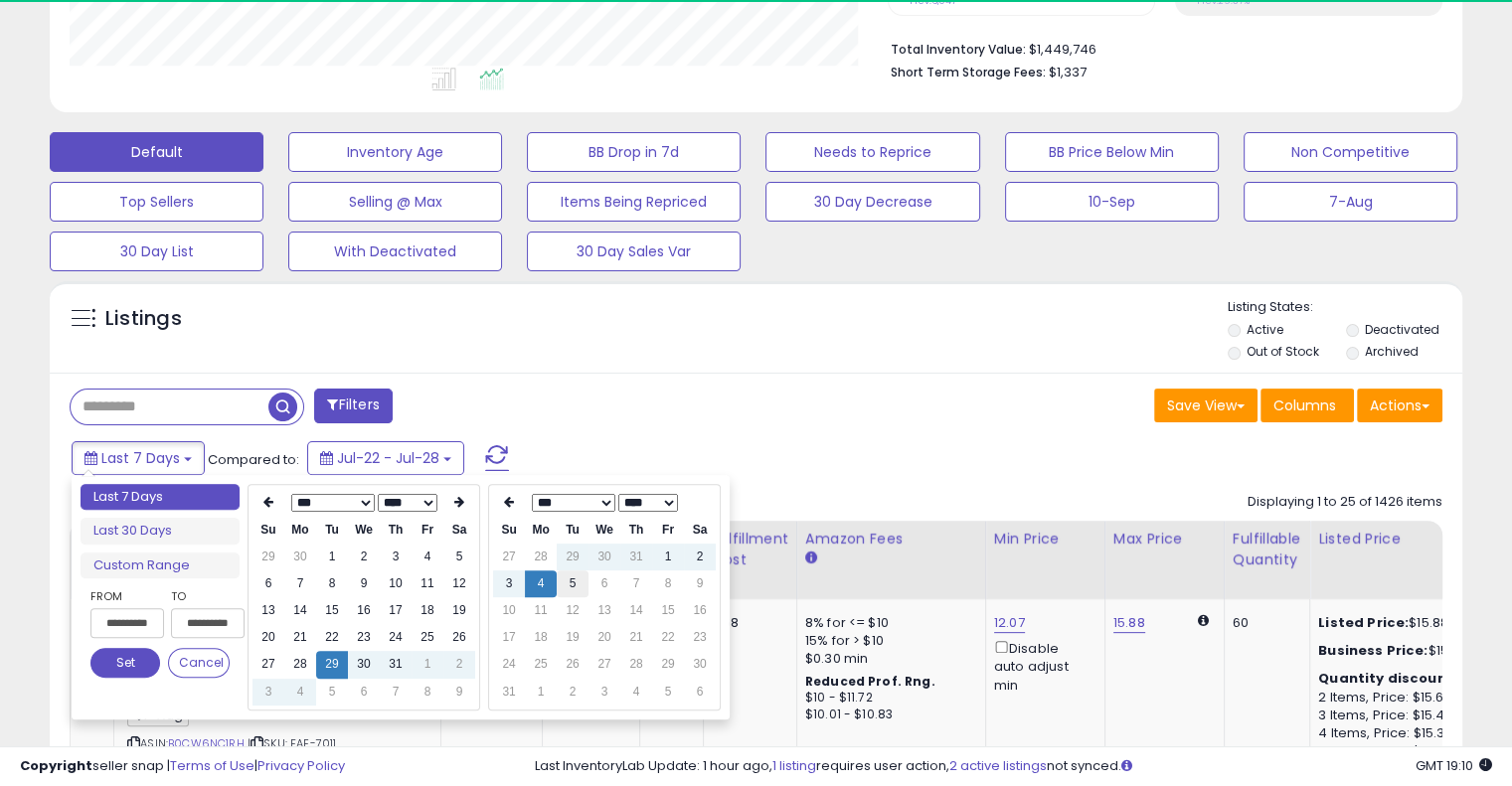 scroll, scrollTop: 993270, scrollLeft: 993264, axis: both 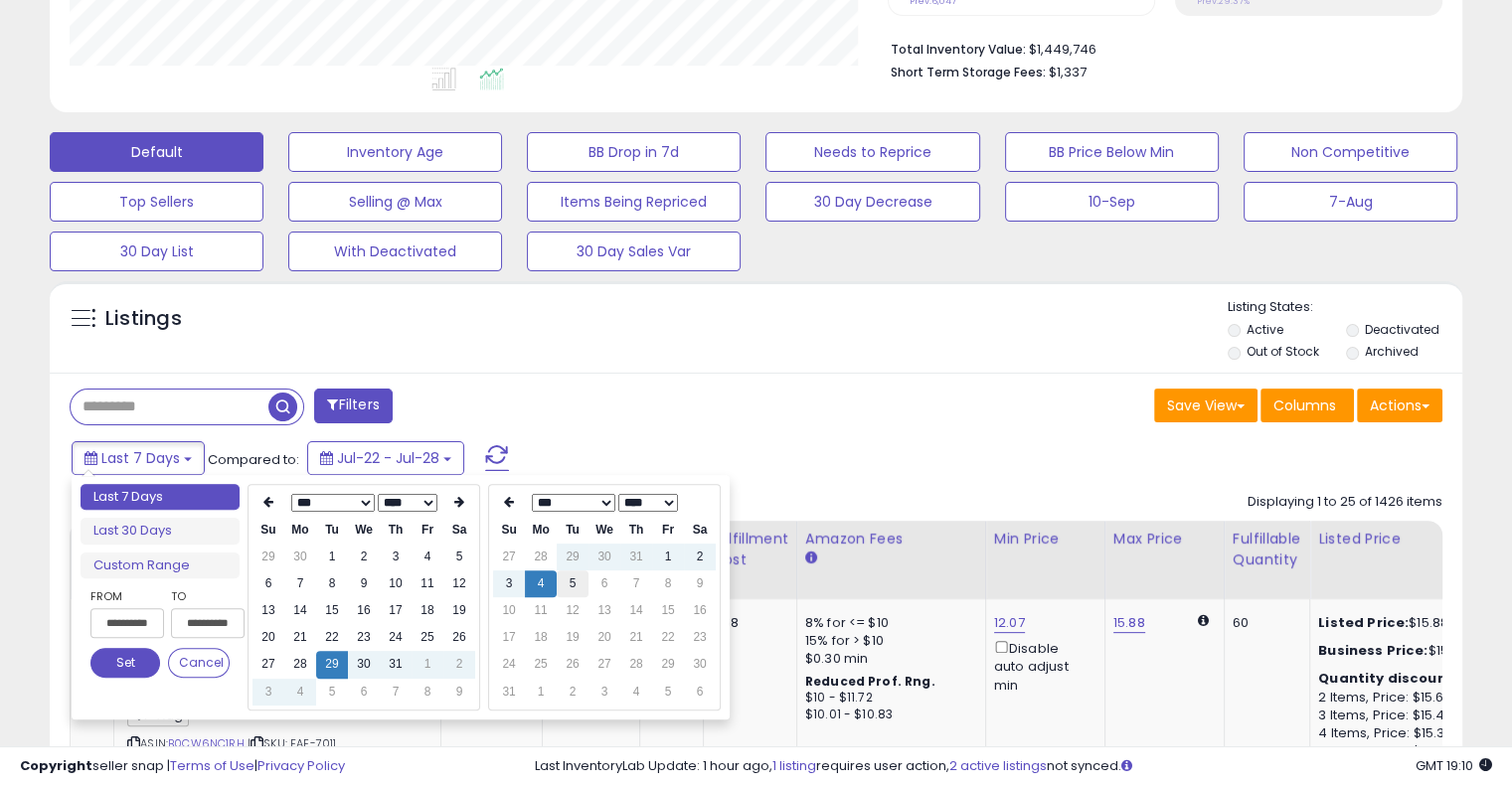 click on "5" at bounding box center [573, 583] 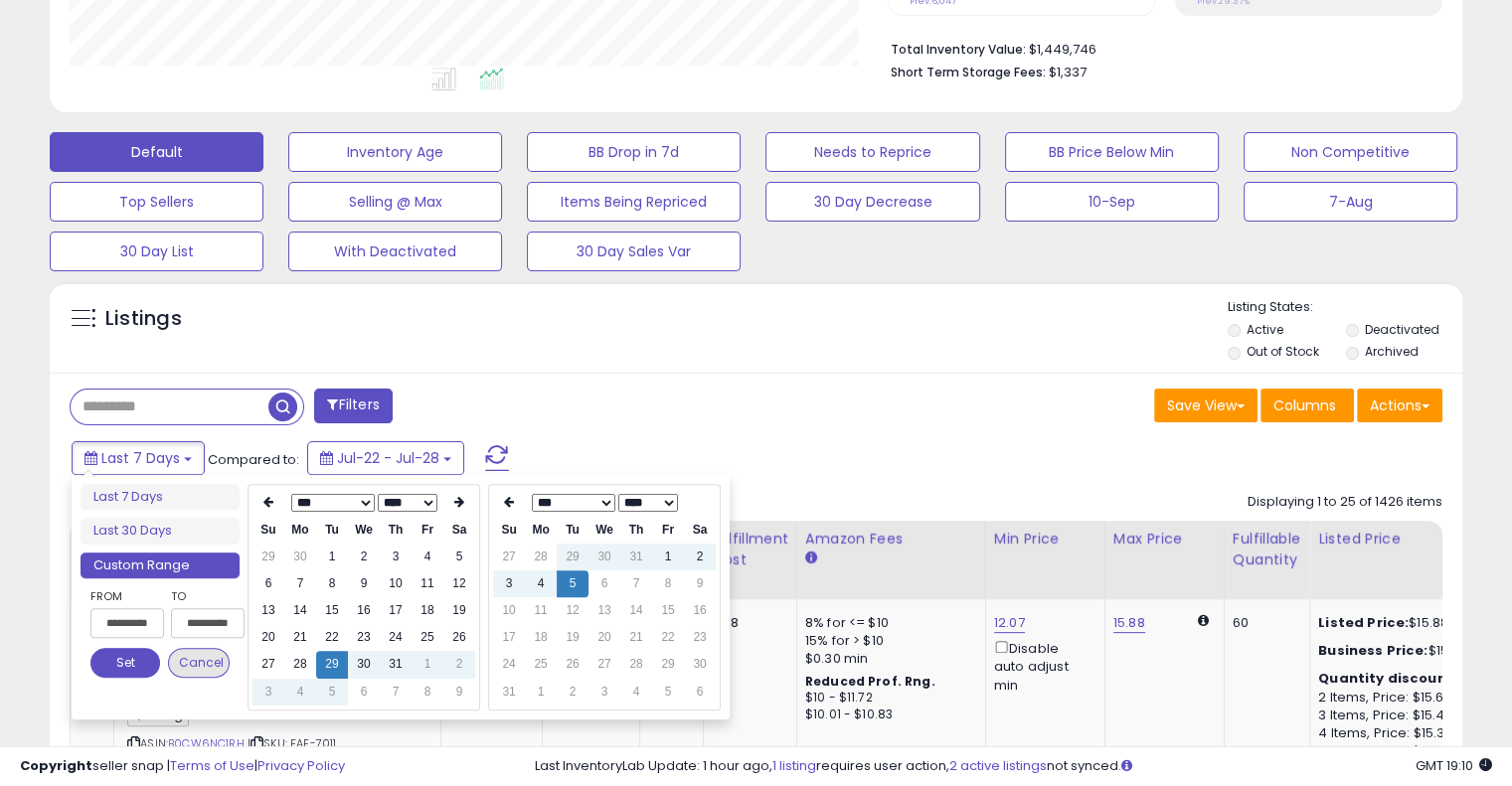 type on "**********" 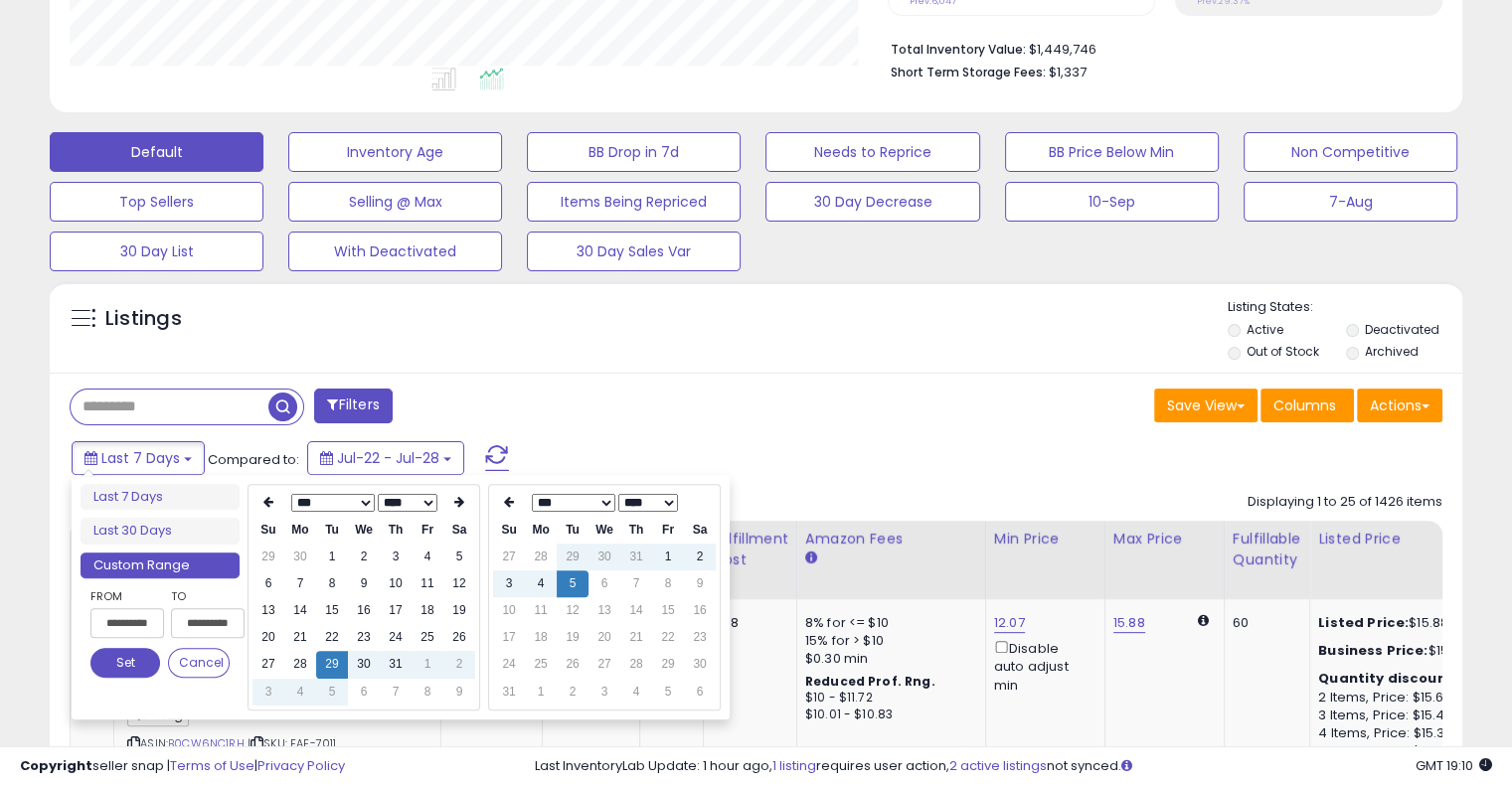 click on "Set" at bounding box center (125, 663) 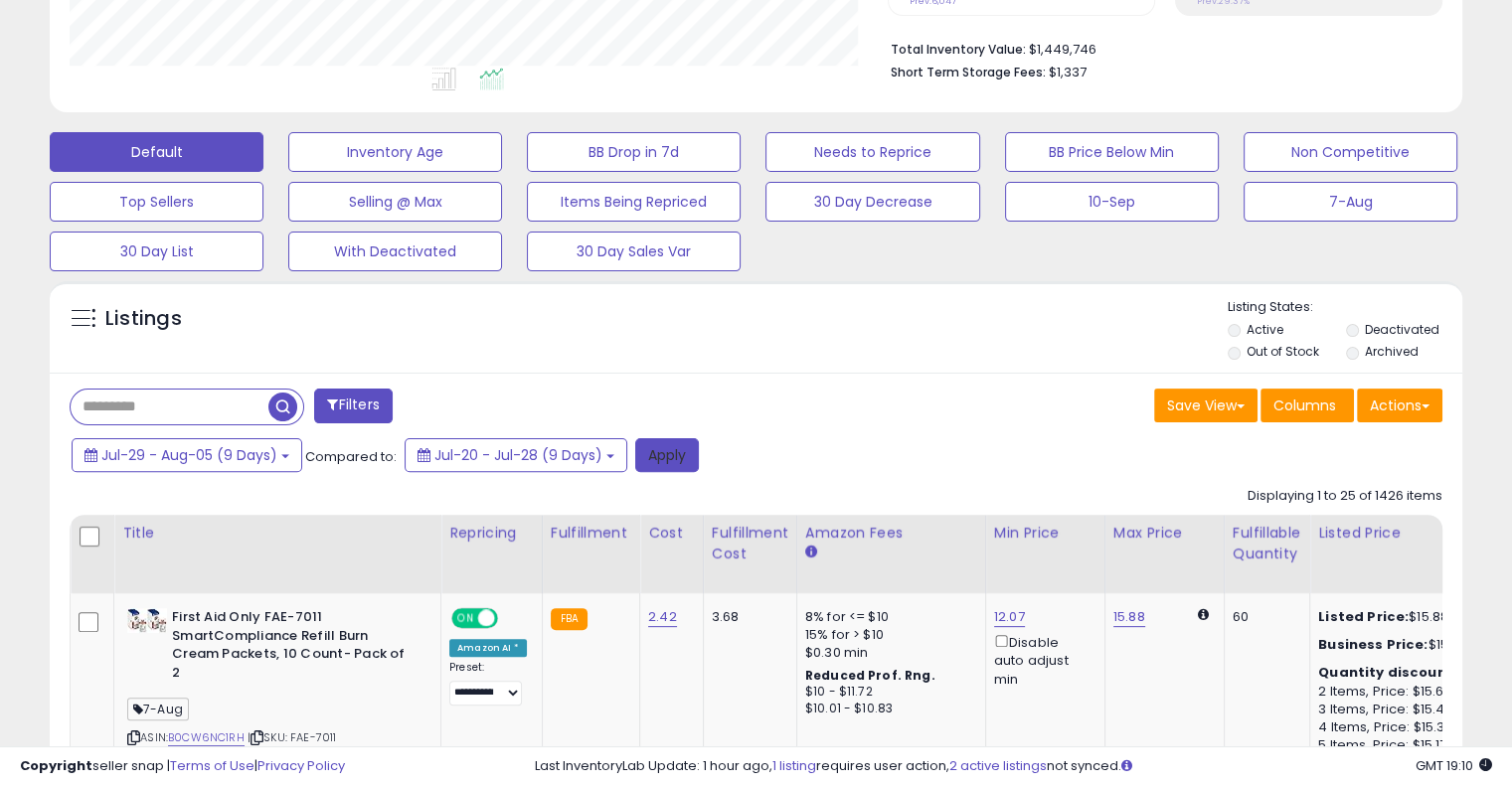 click on "Apply" at bounding box center (667, 455) 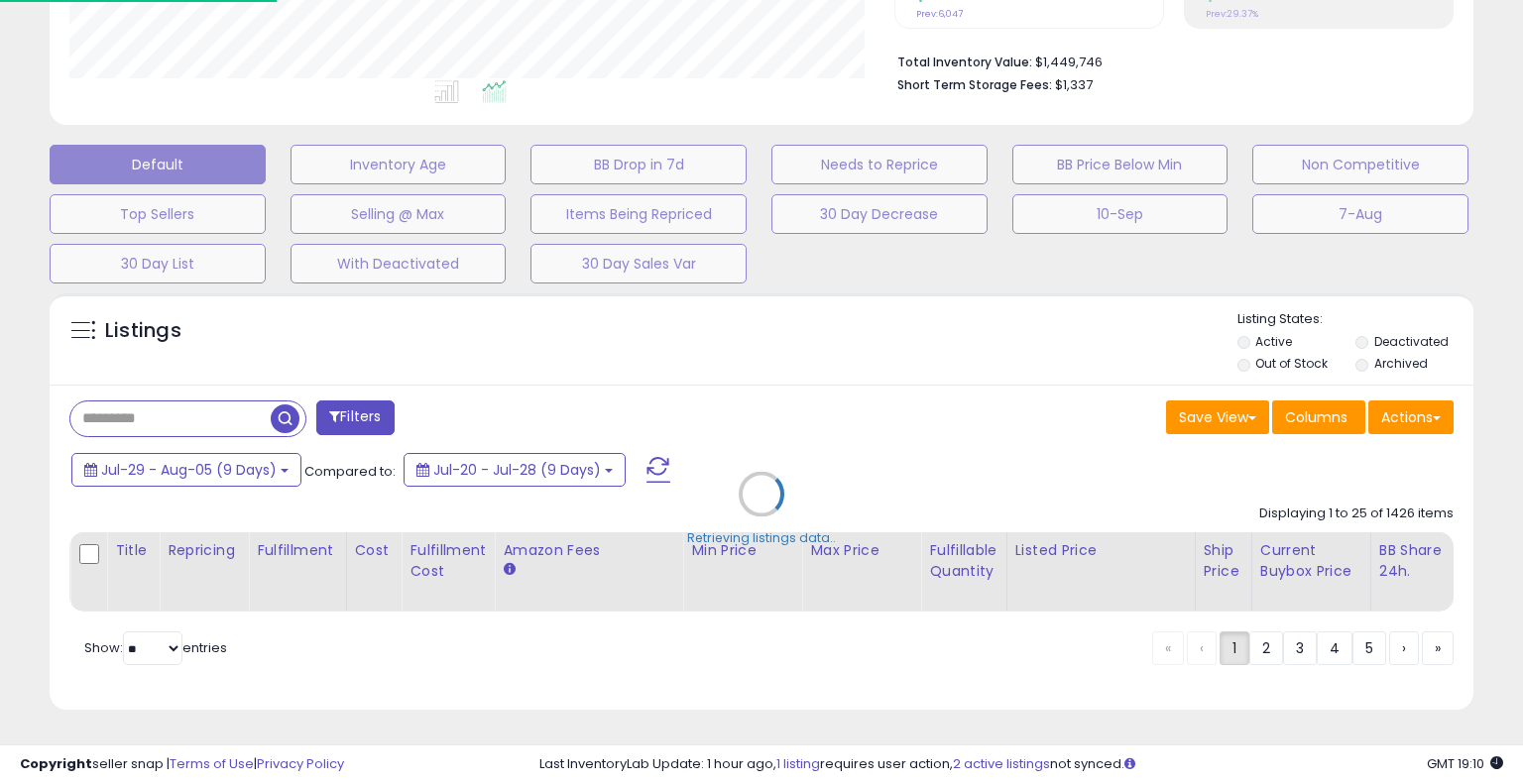 scroll, scrollTop: 990743, scrollLeft: 990712, axis: both 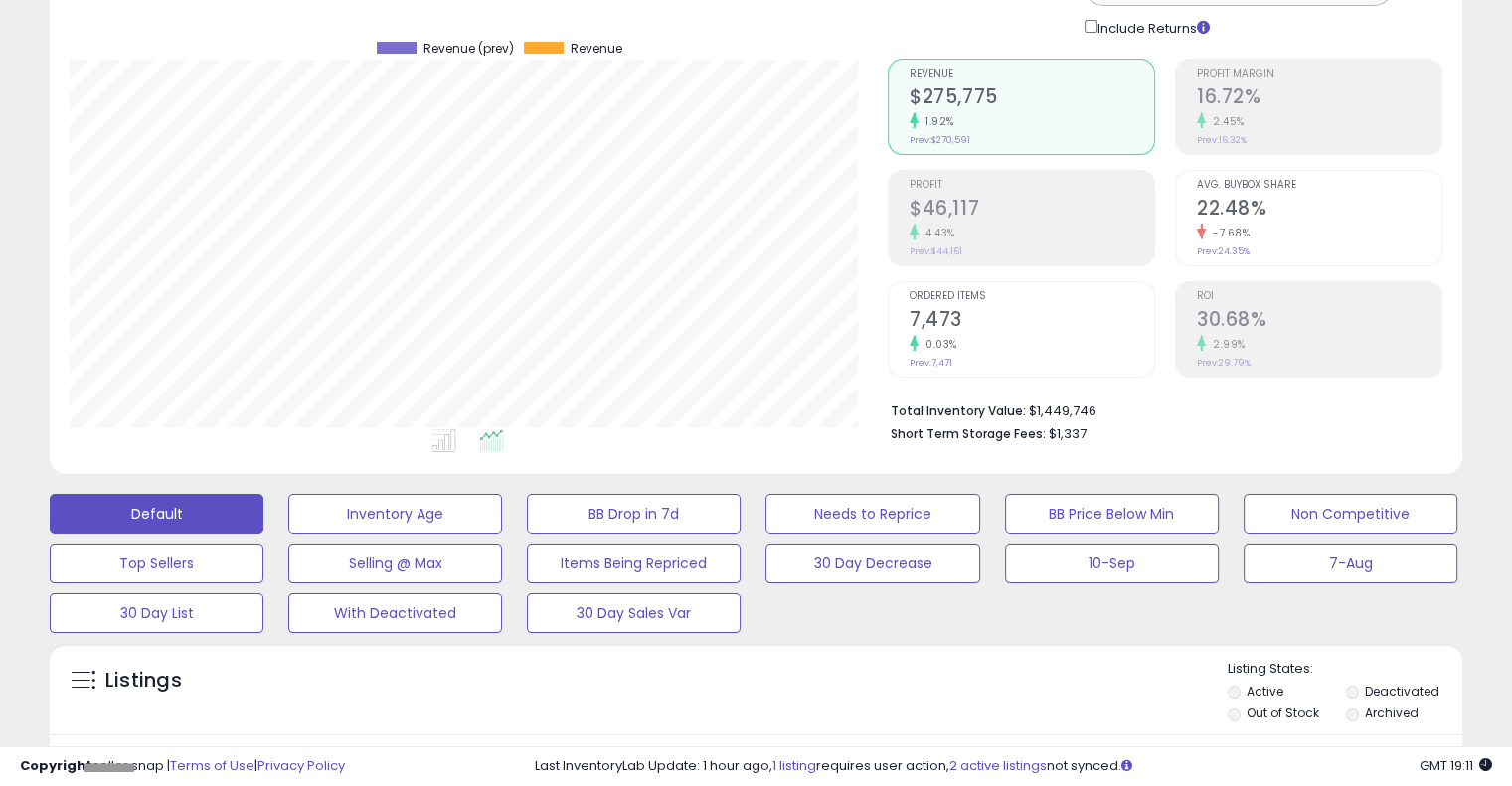 click on "4.43%" at bounding box center (1032, 233) 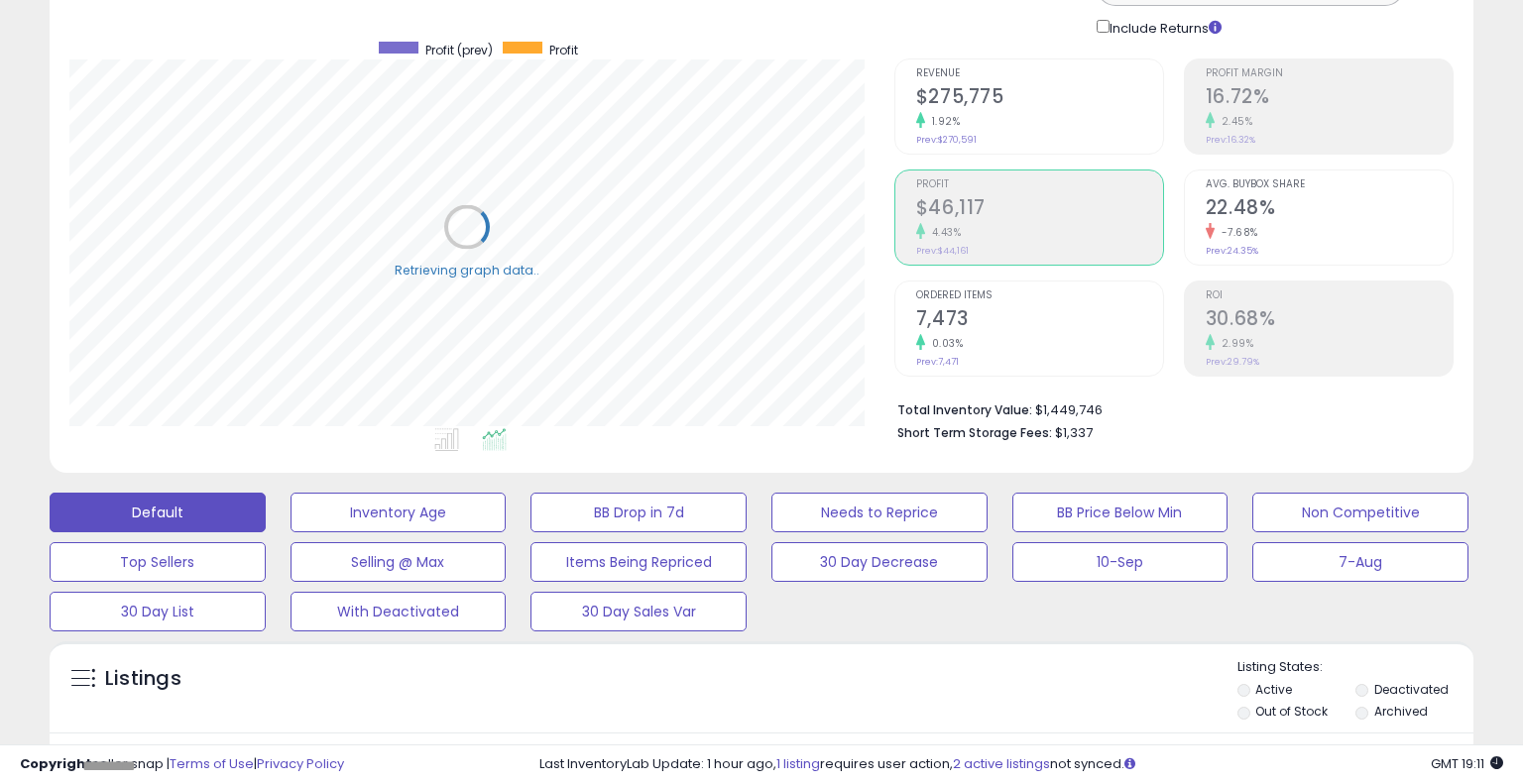 scroll, scrollTop: 990743, scrollLeft: 990712, axis: both 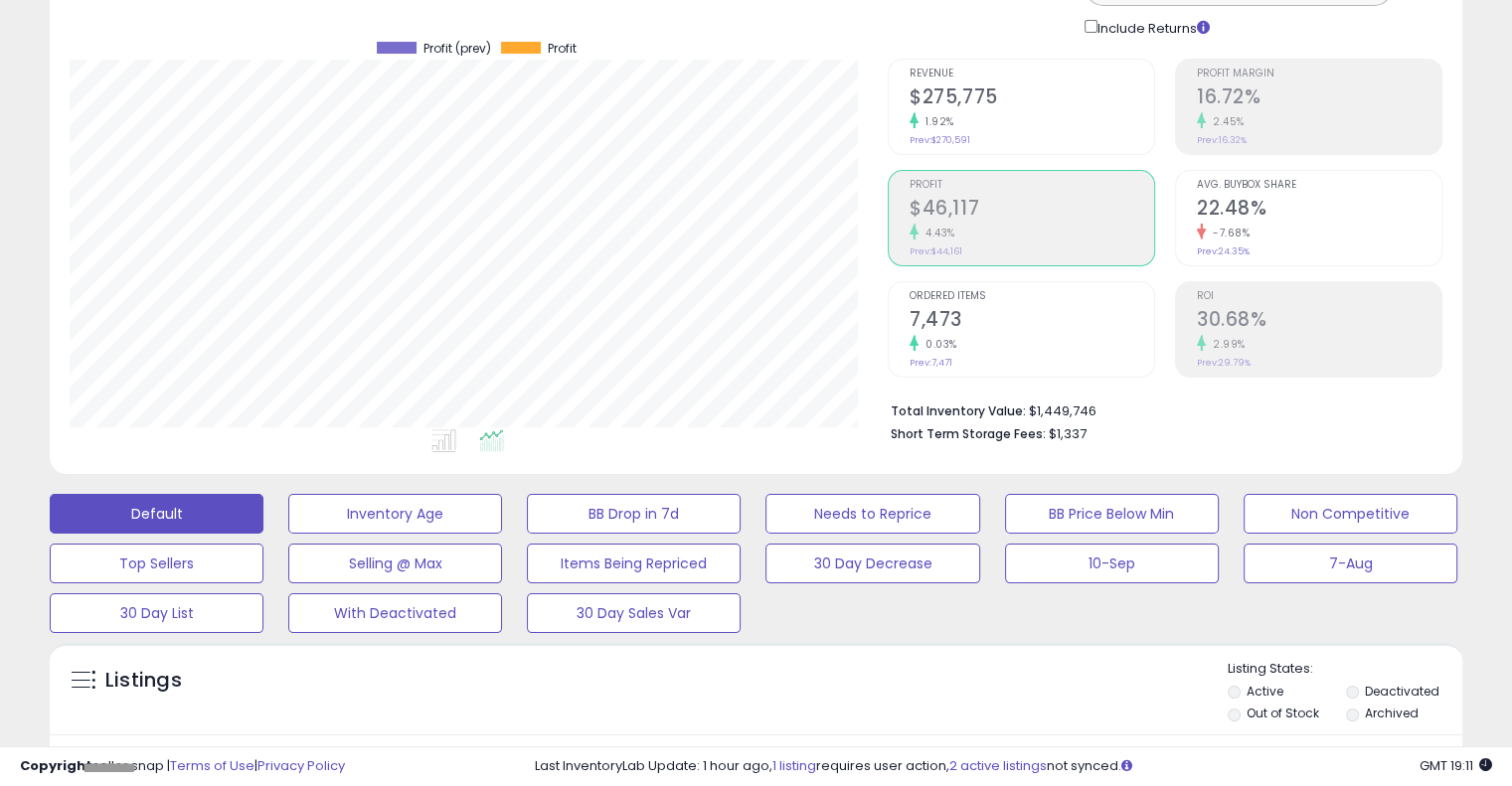 click on "Profit Margin
16.72%
2.45%
Prev:  16.32%" at bounding box center [1319, 104] 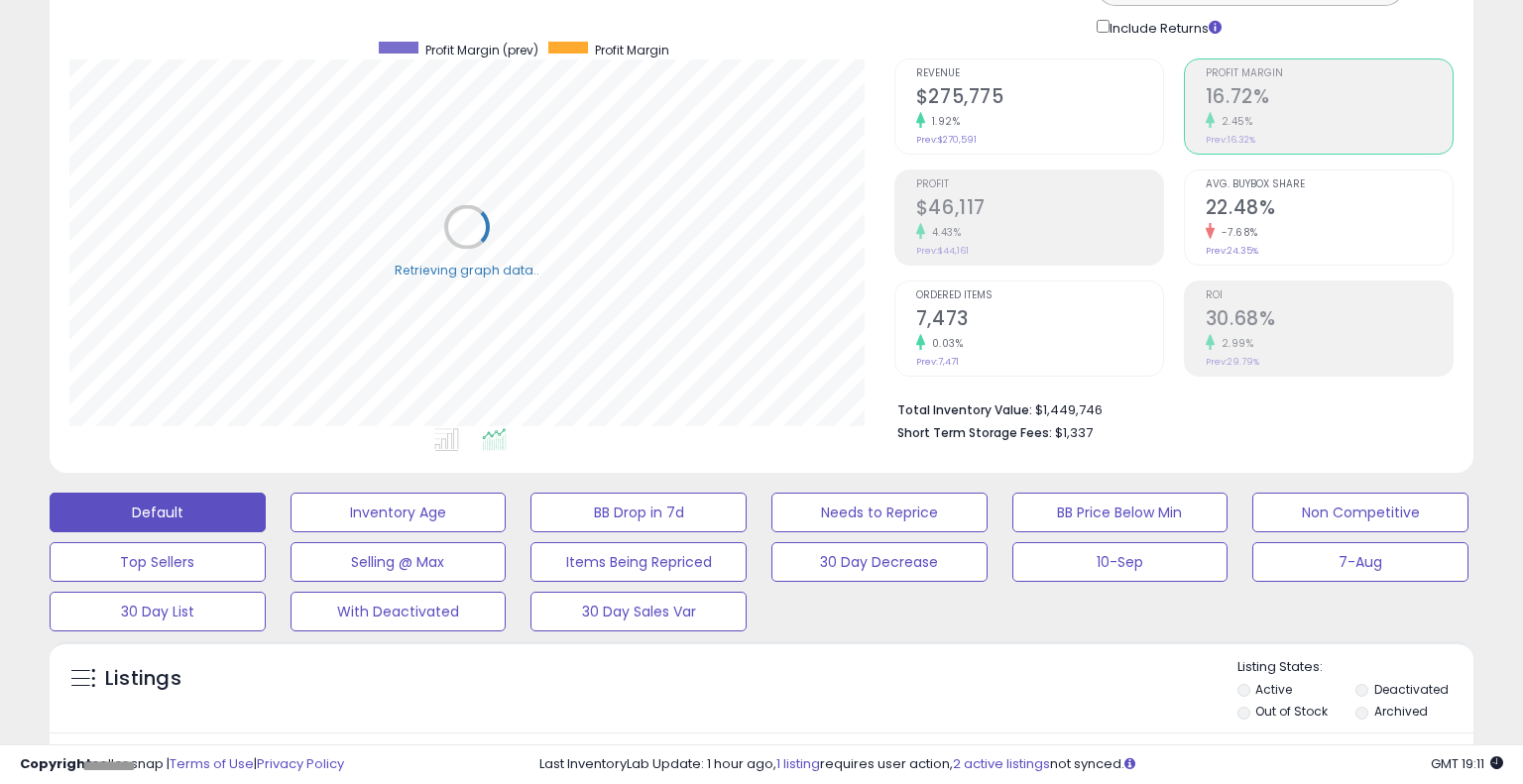 scroll, scrollTop: 990743, scrollLeft: 990712, axis: both 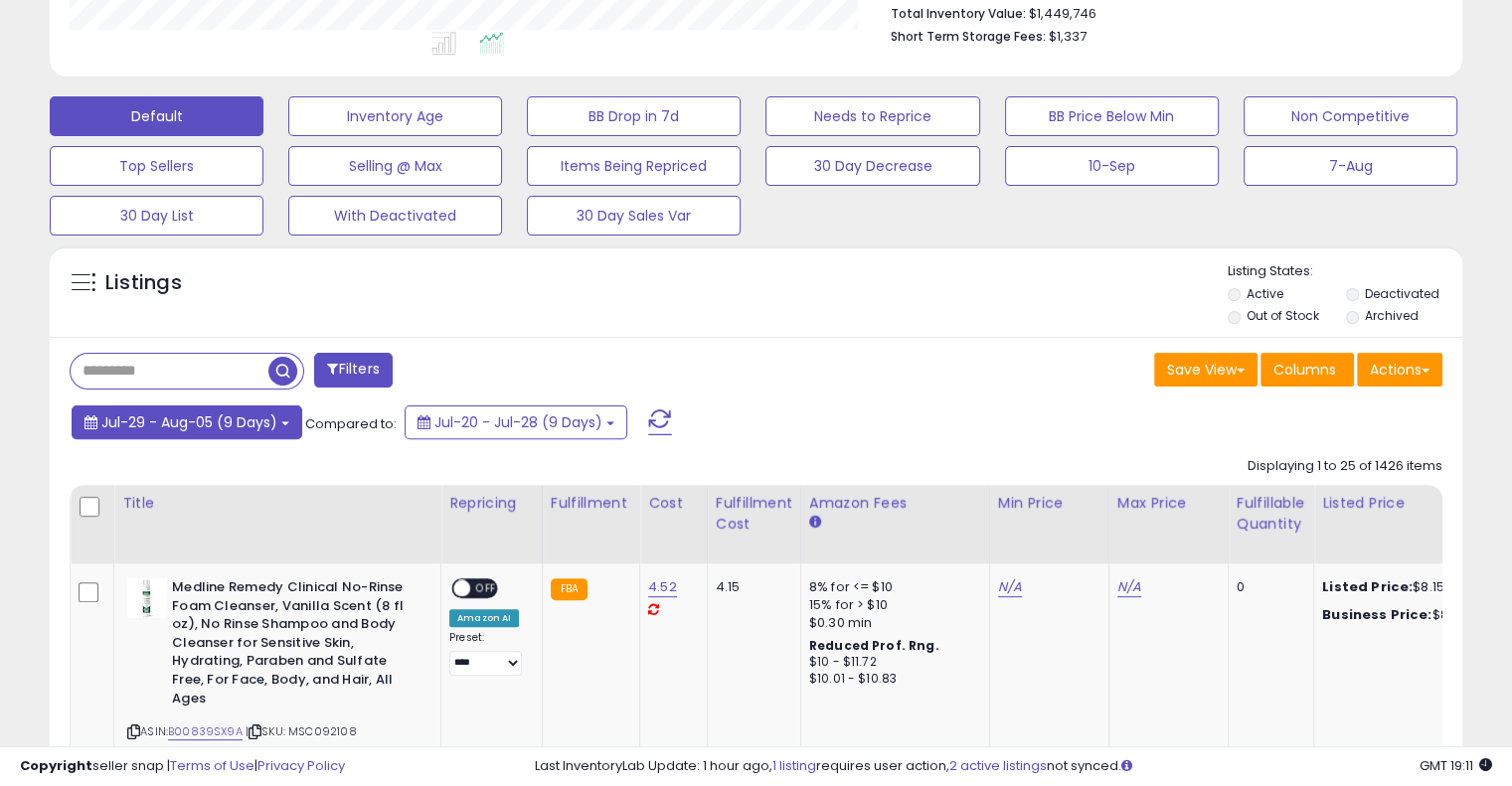 click on "Jul-29 - Aug-05 (9 Days)" at bounding box center [189, 422] 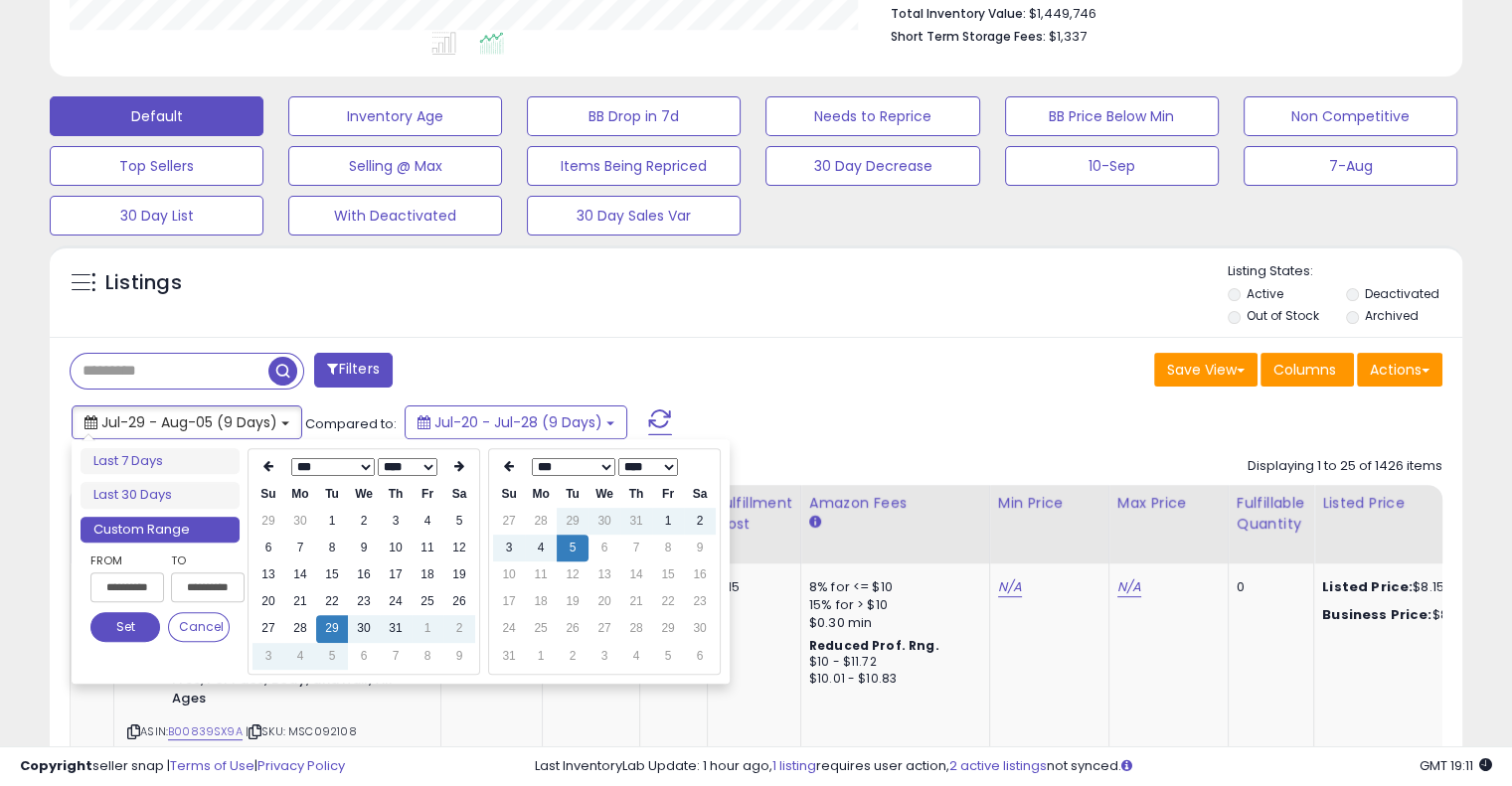 type on "**********" 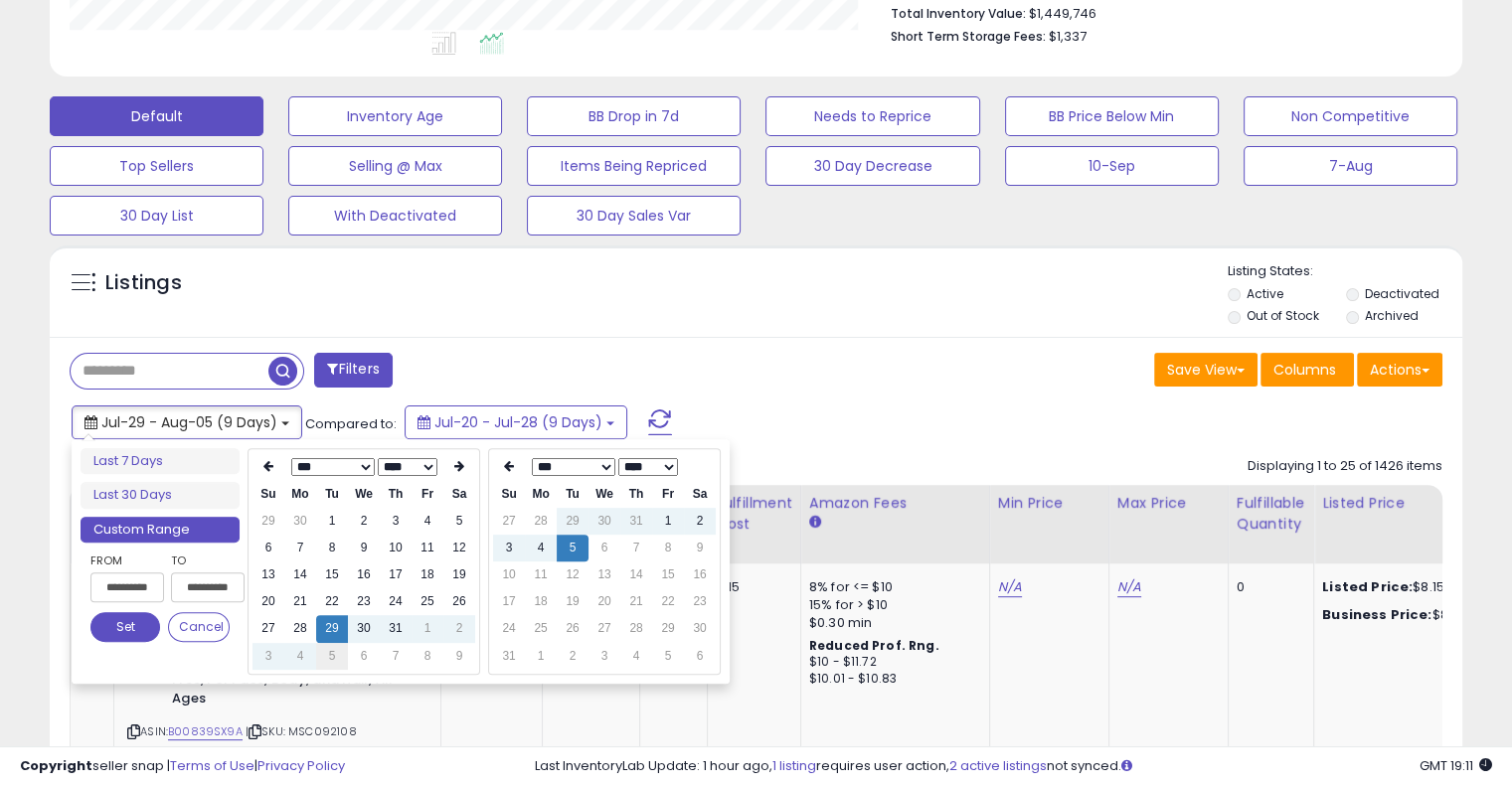 type on "**********" 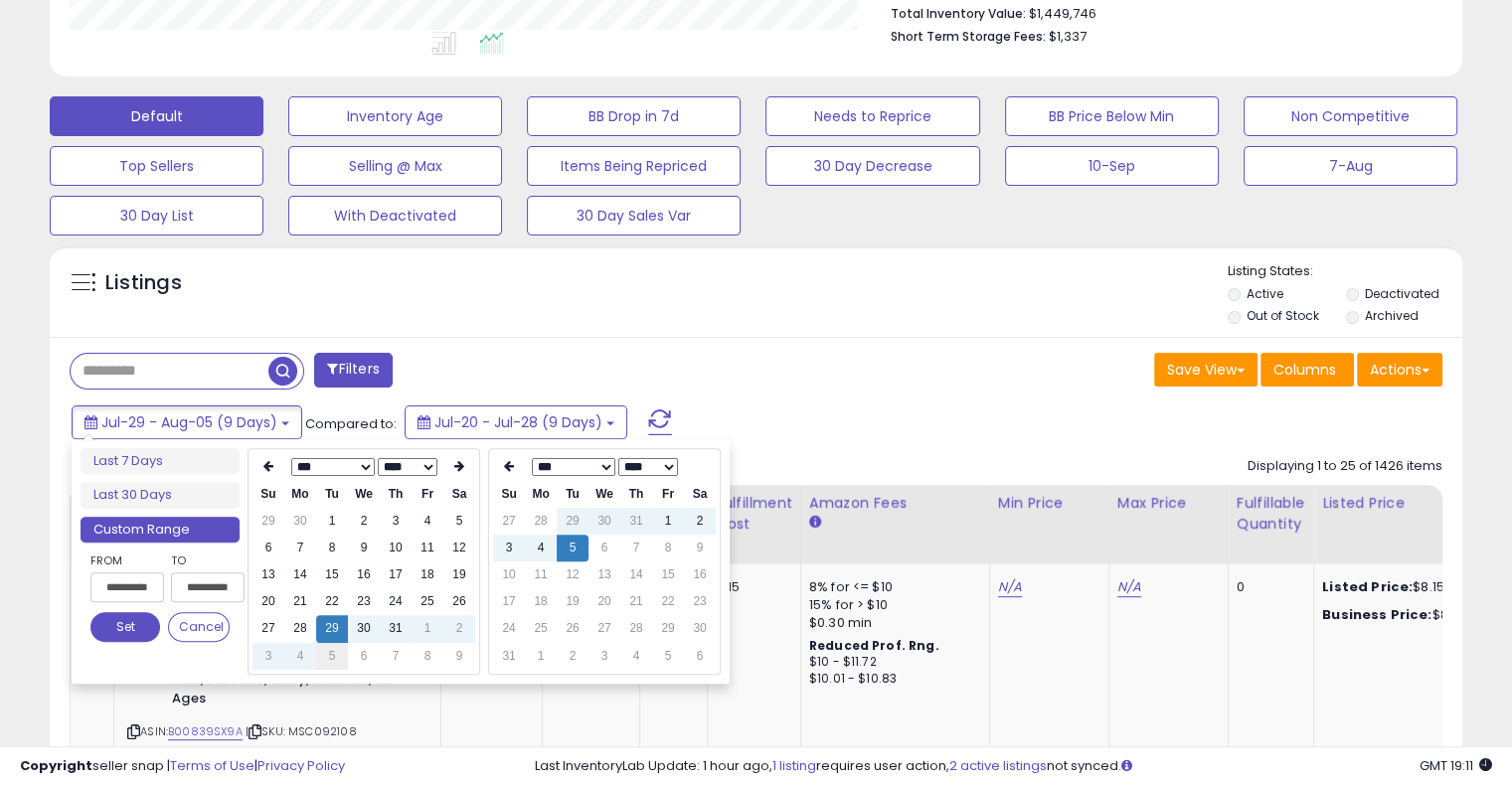 click on "5" at bounding box center (332, 656) 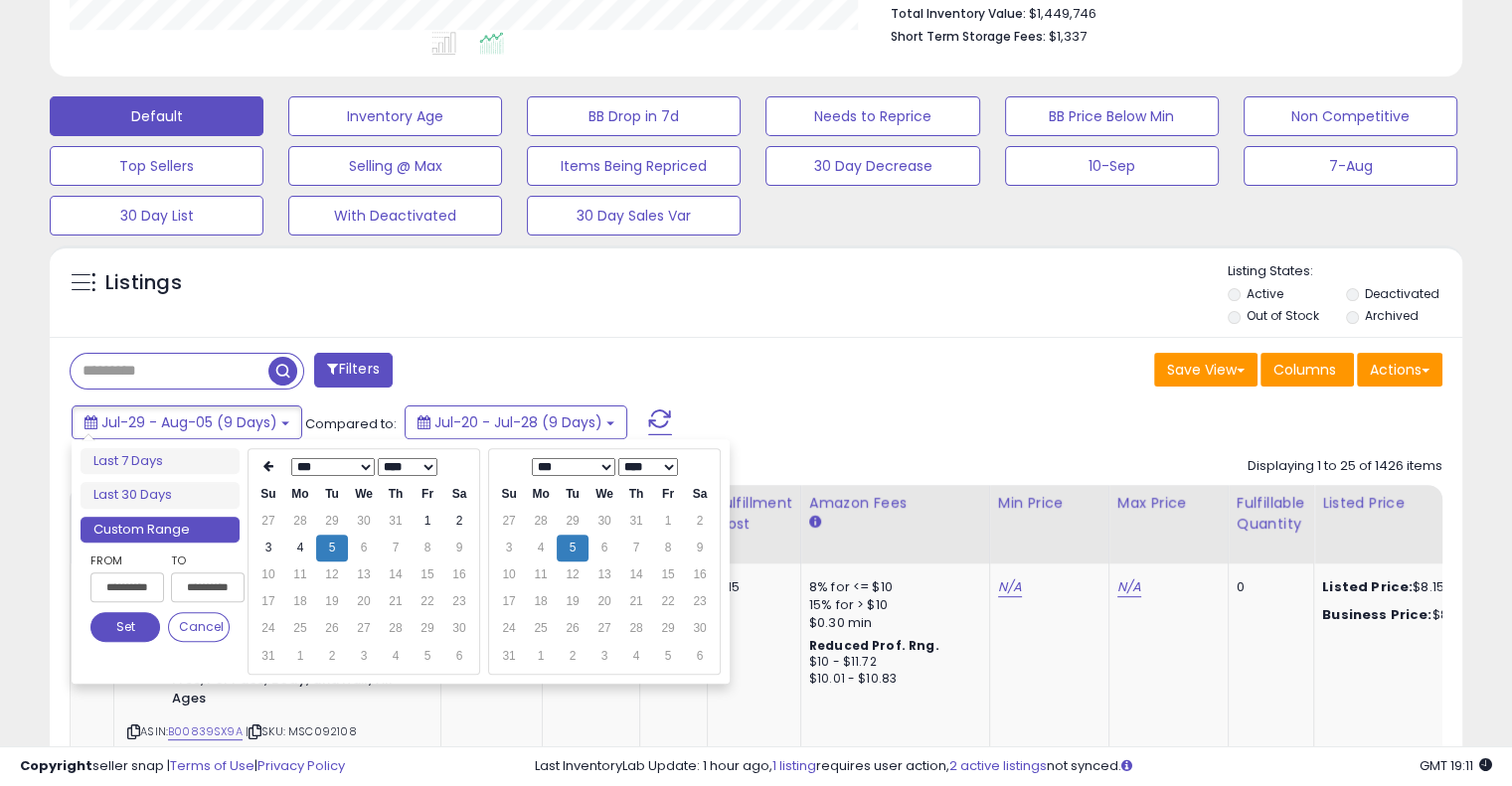click on "Set" at bounding box center (125, 627) 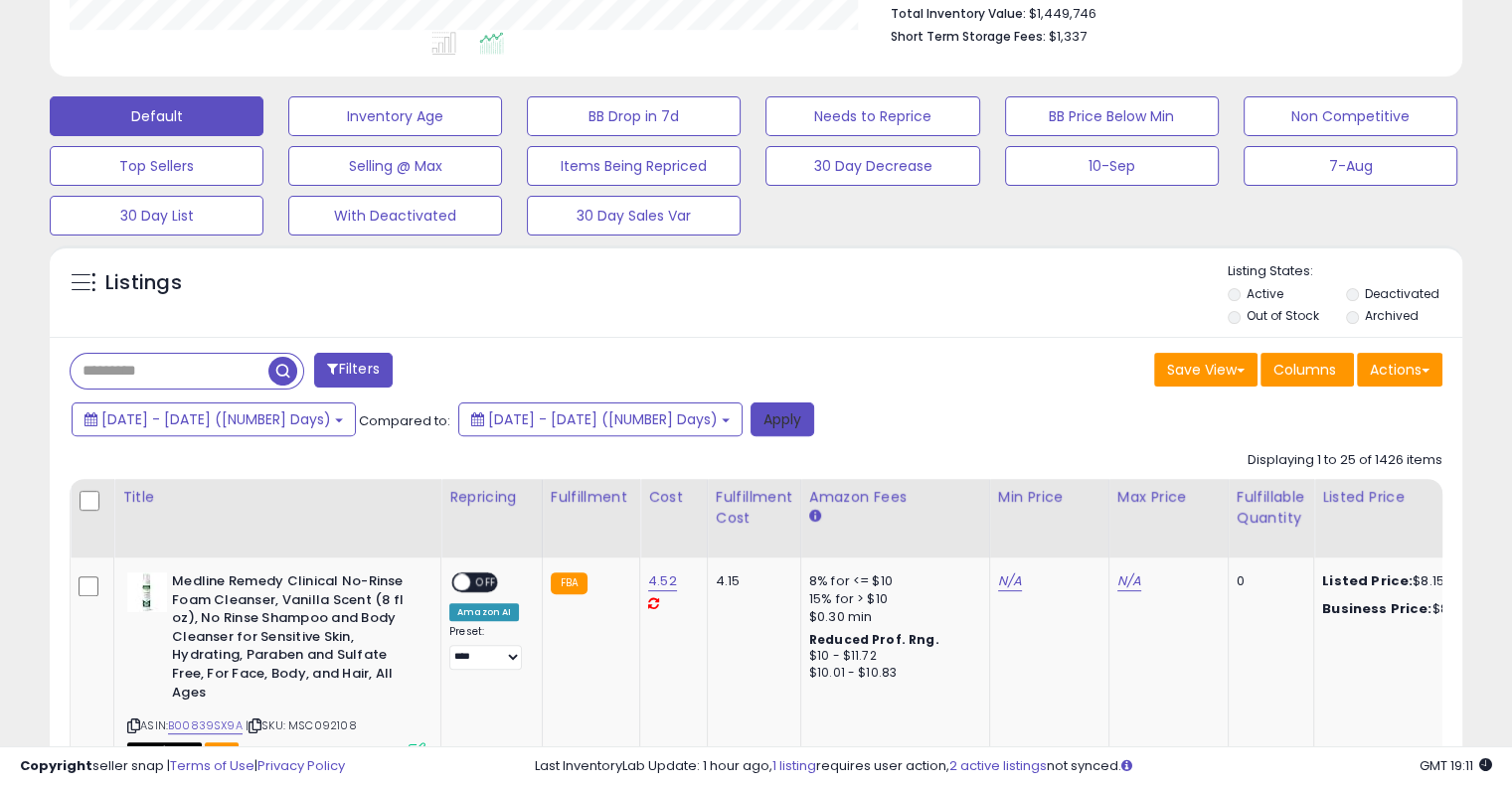 click on "Apply" at bounding box center (782, 419) 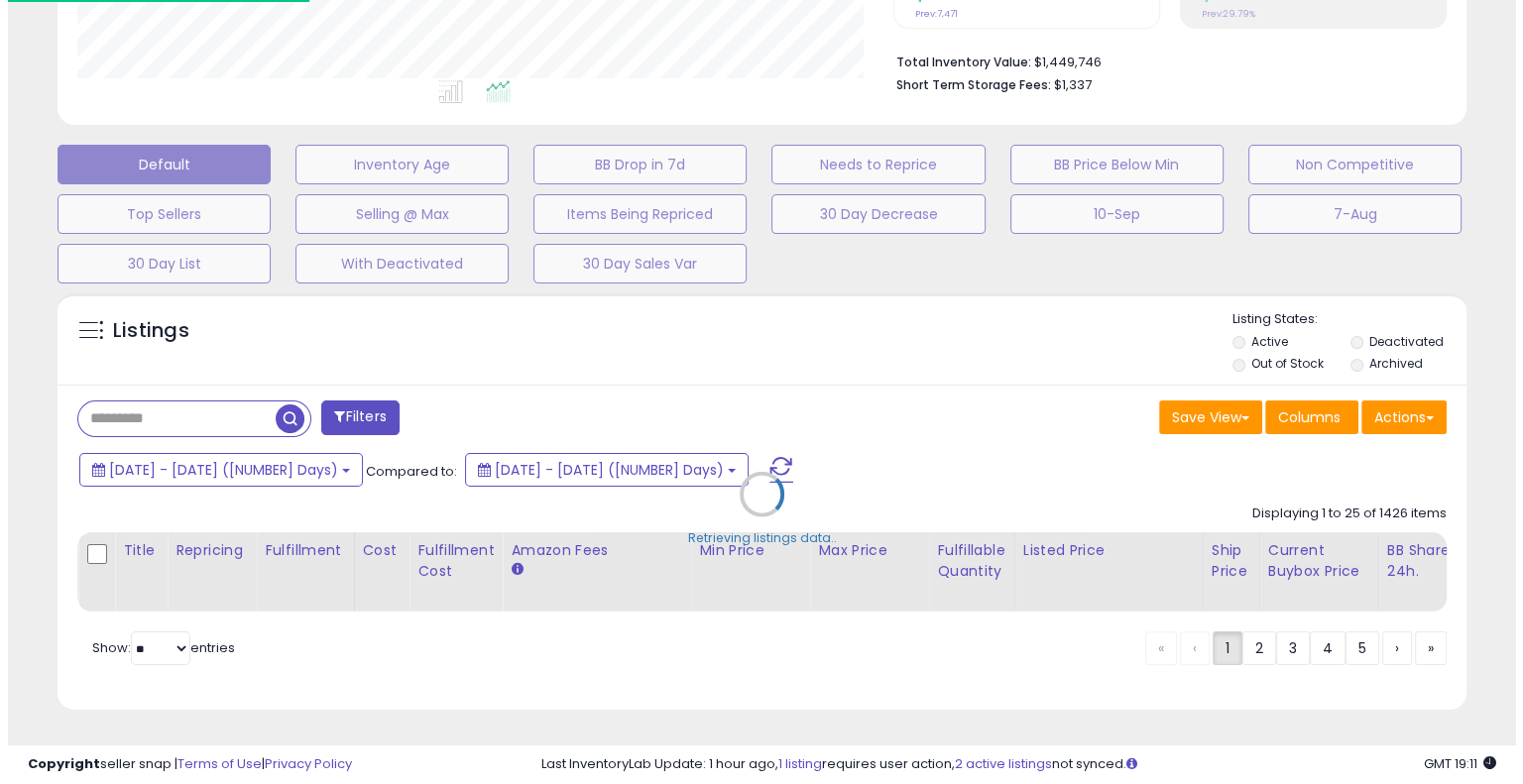 scroll, scrollTop: 493, scrollLeft: 0, axis: vertical 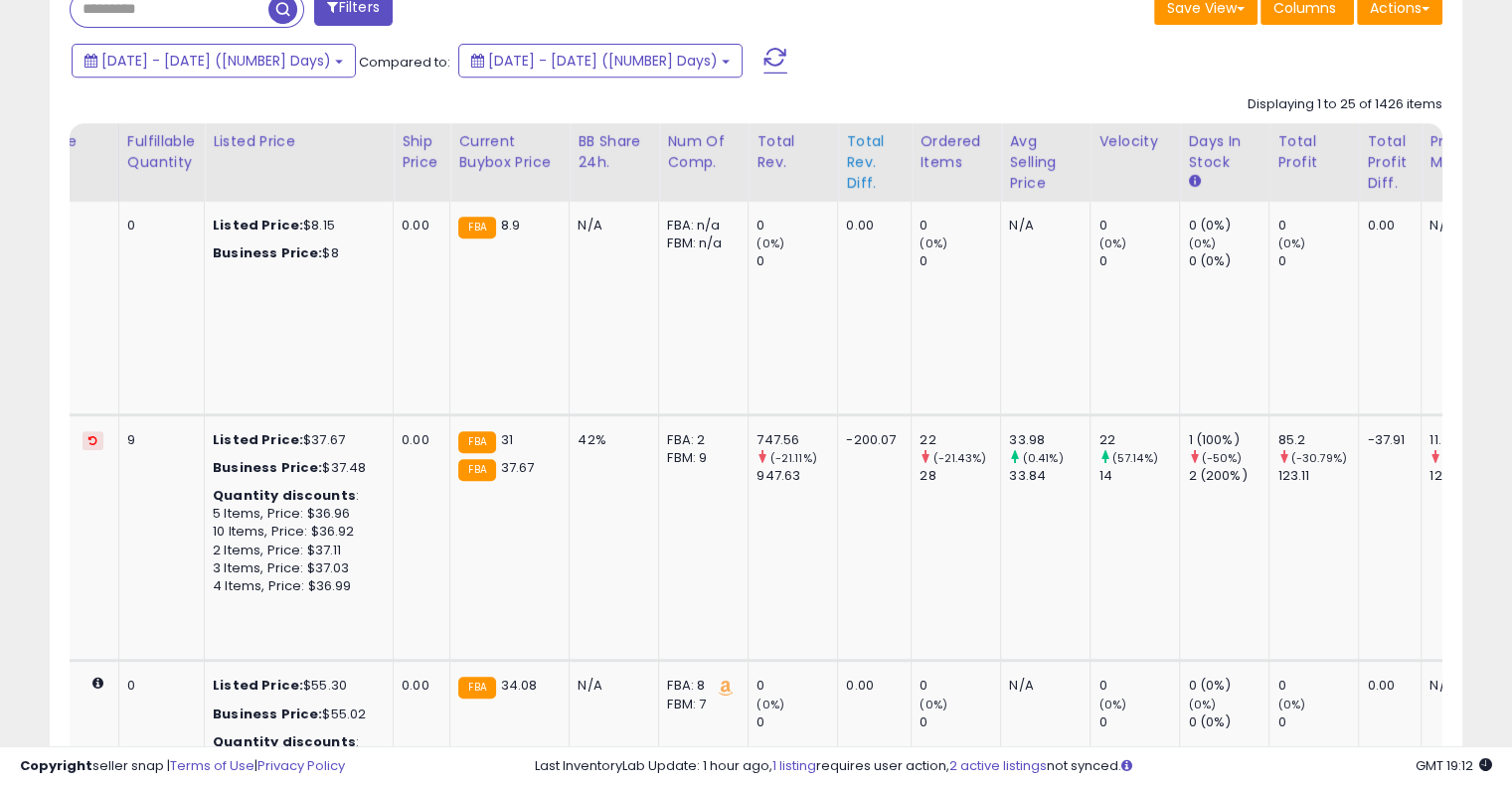 click on "Total Rev. Diff." at bounding box center [874, 162] 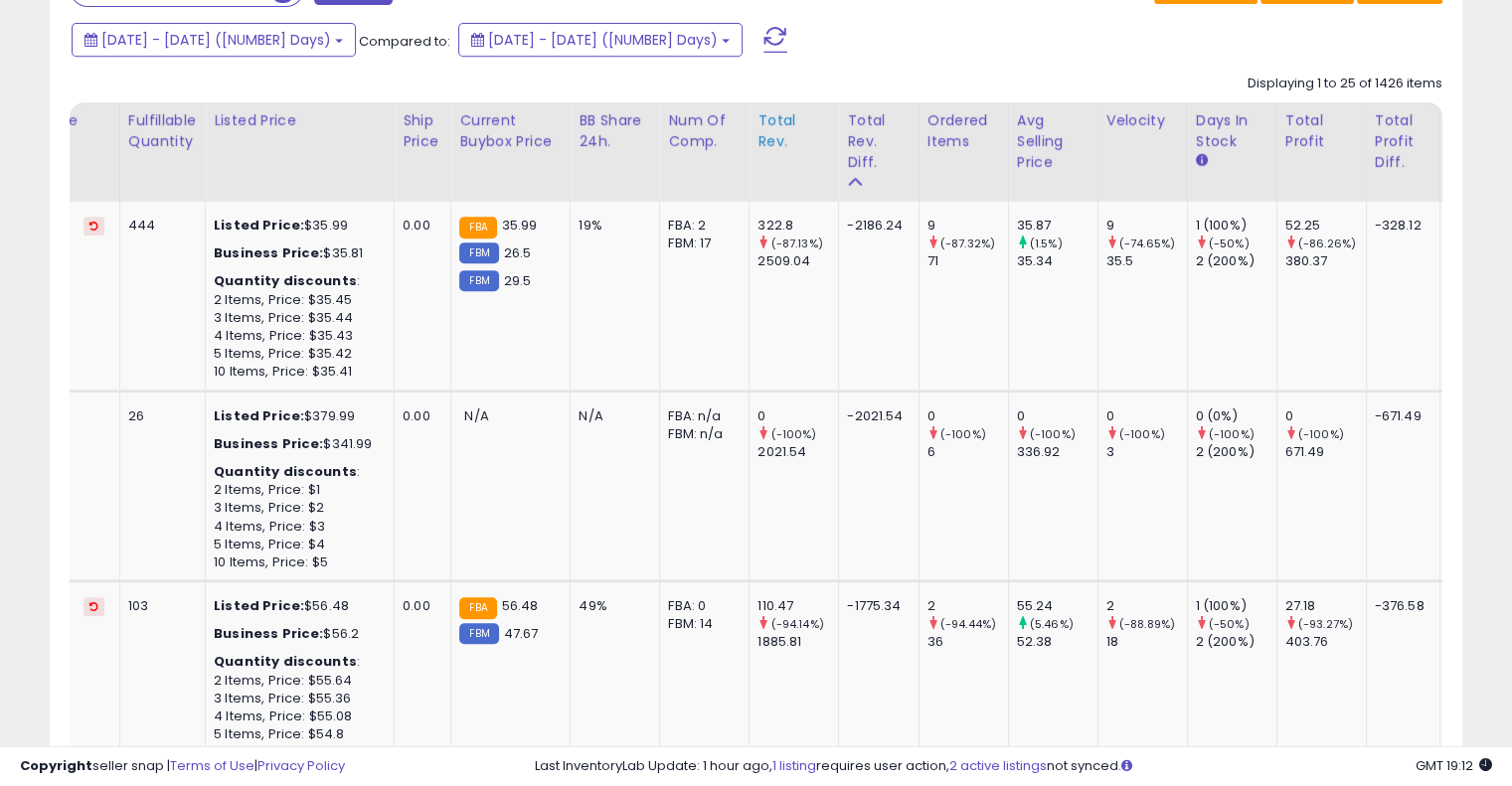 click on "Total Rev." at bounding box center (793, 131) 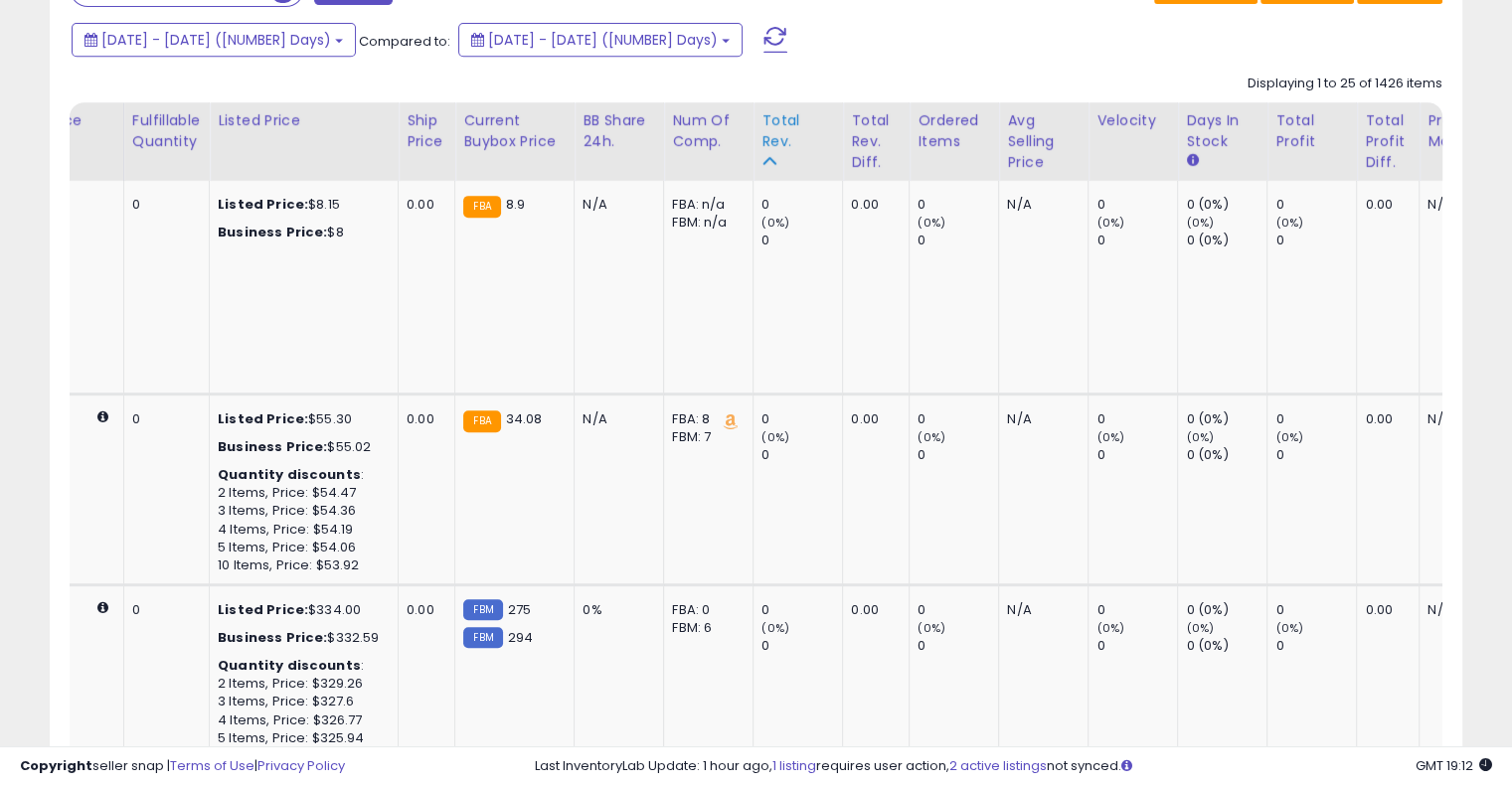 click on "Total Rev." at bounding box center (797, 131) 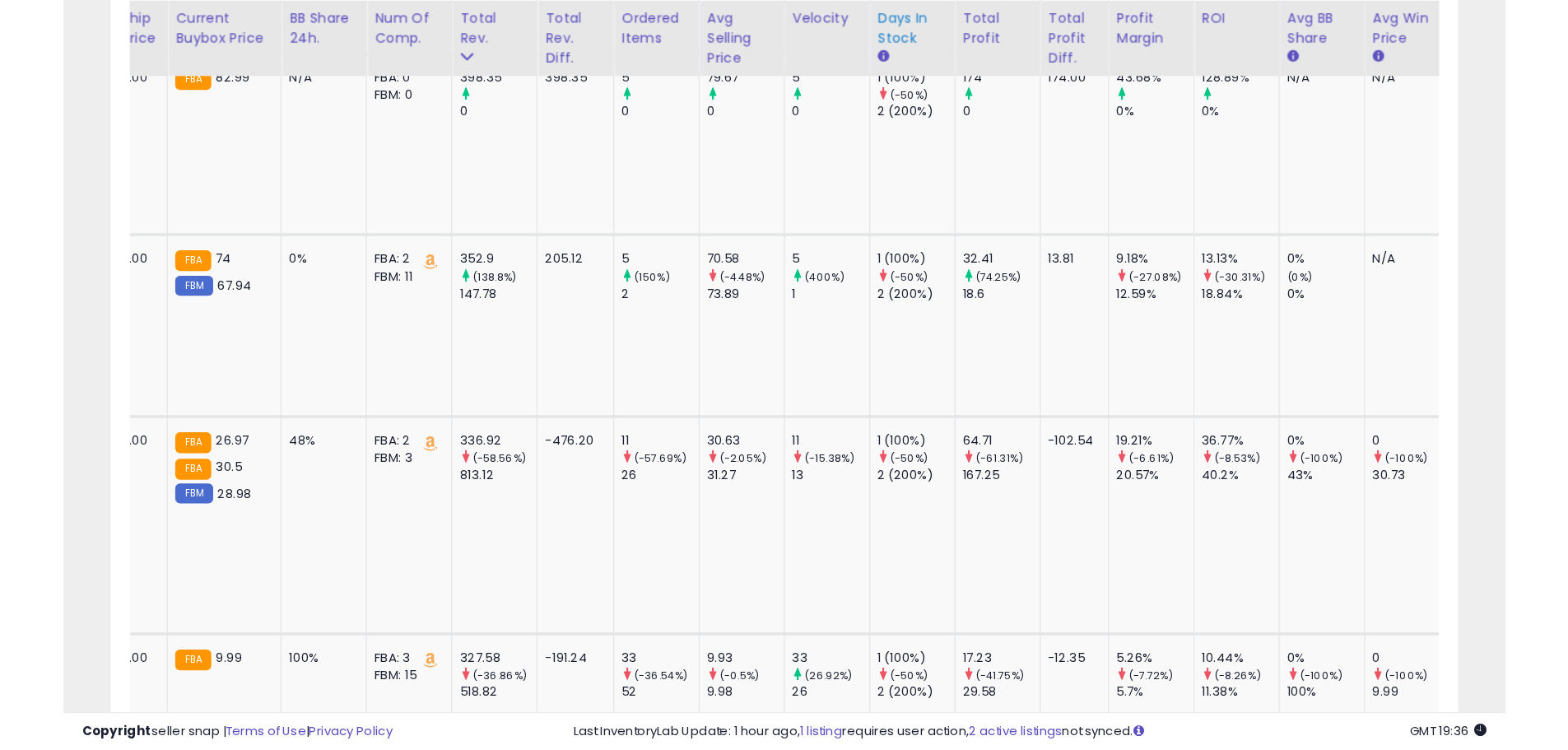 scroll, scrollTop: 2732, scrollLeft: 0, axis: vertical 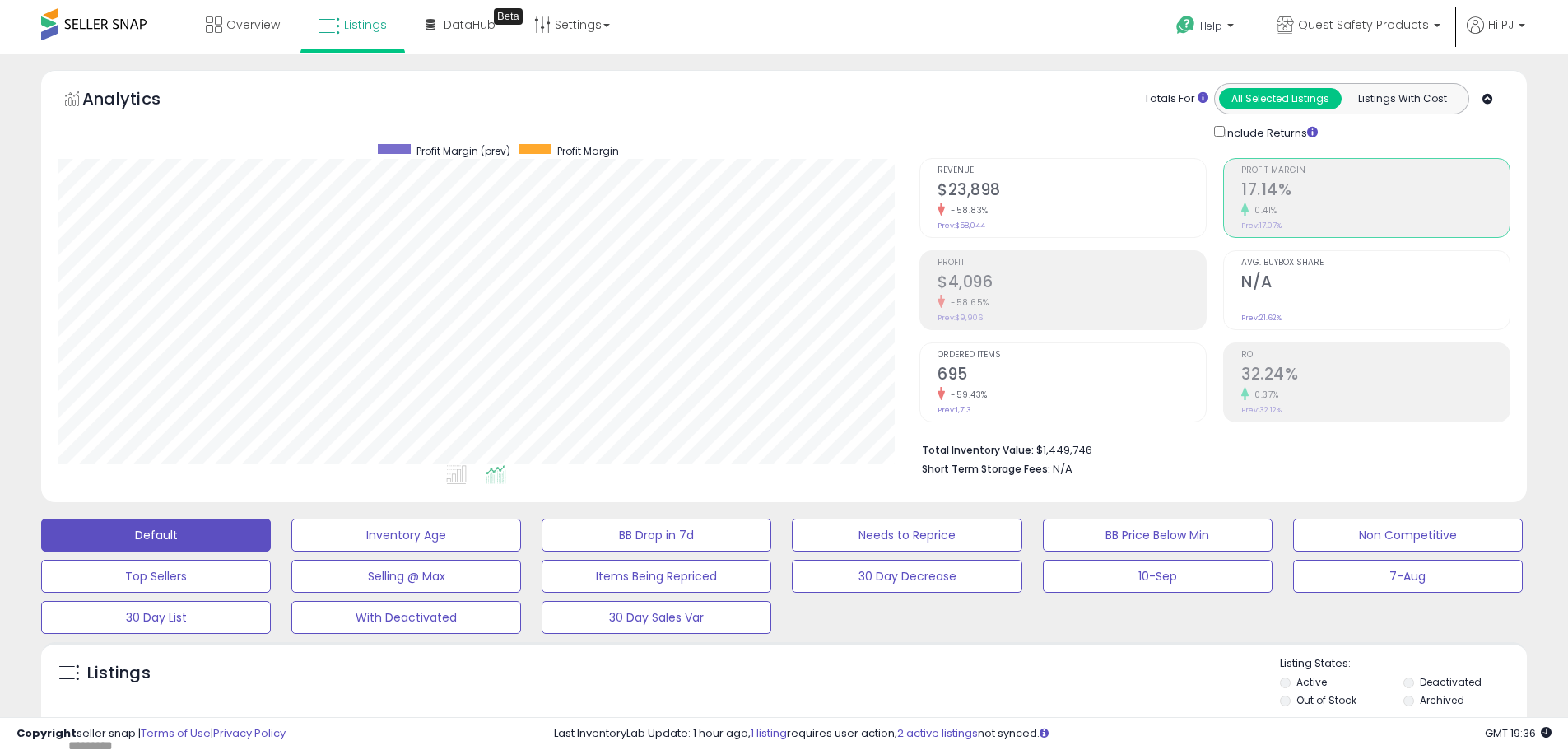 click on "Listings" at bounding box center (352, 26) 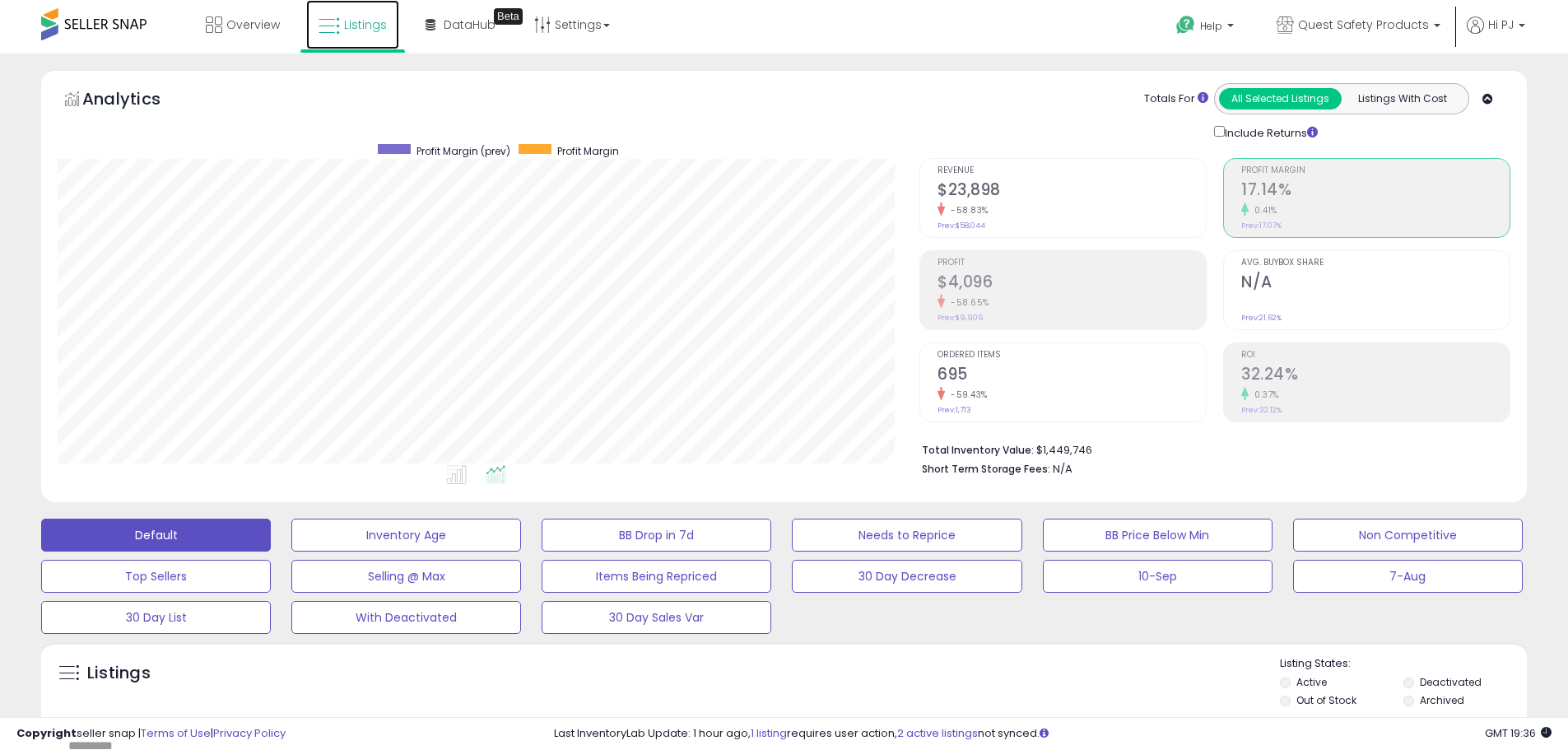 click on "Listings" at bounding box center [352, 25] 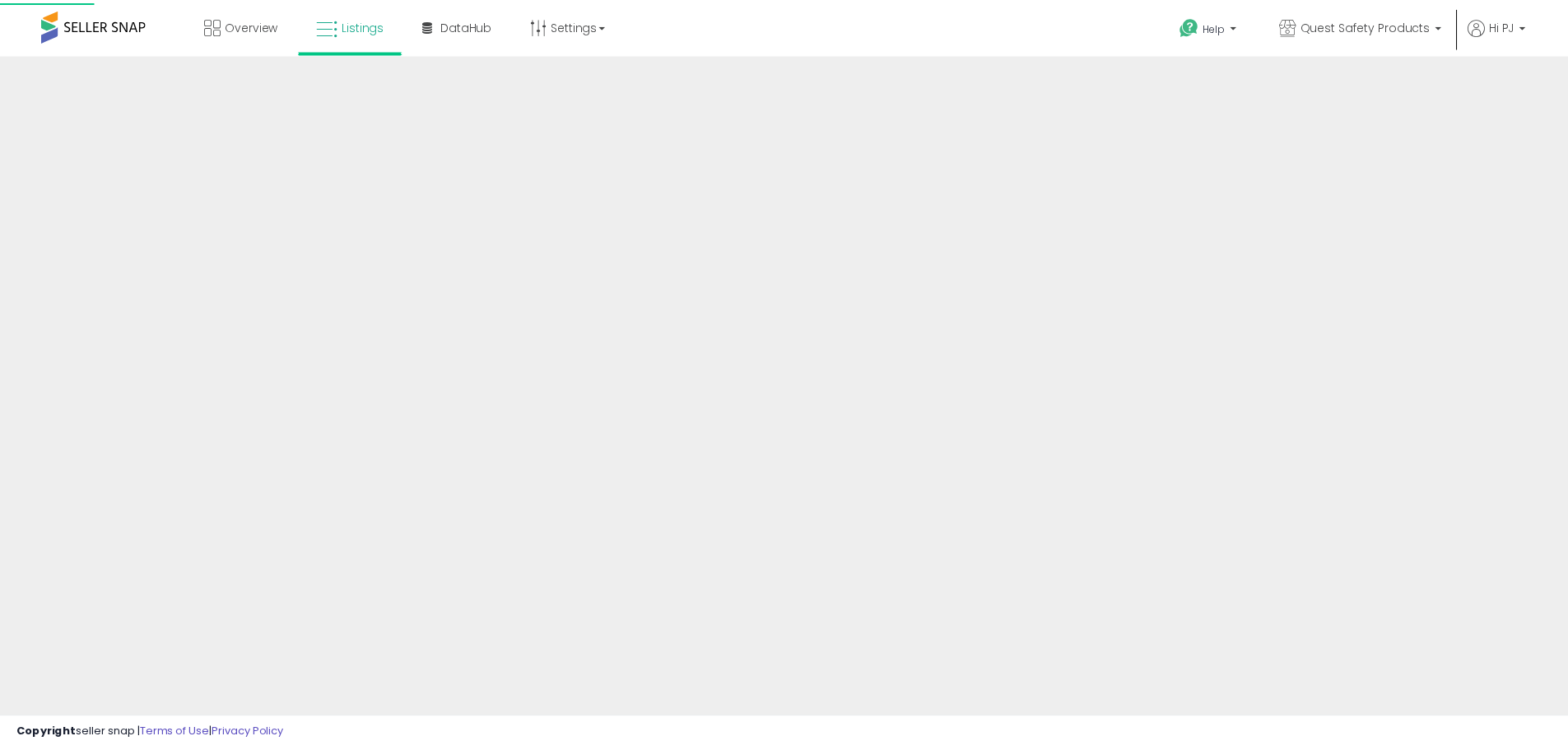 scroll, scrollTop: 0, scrollLeft: 0, axis: both 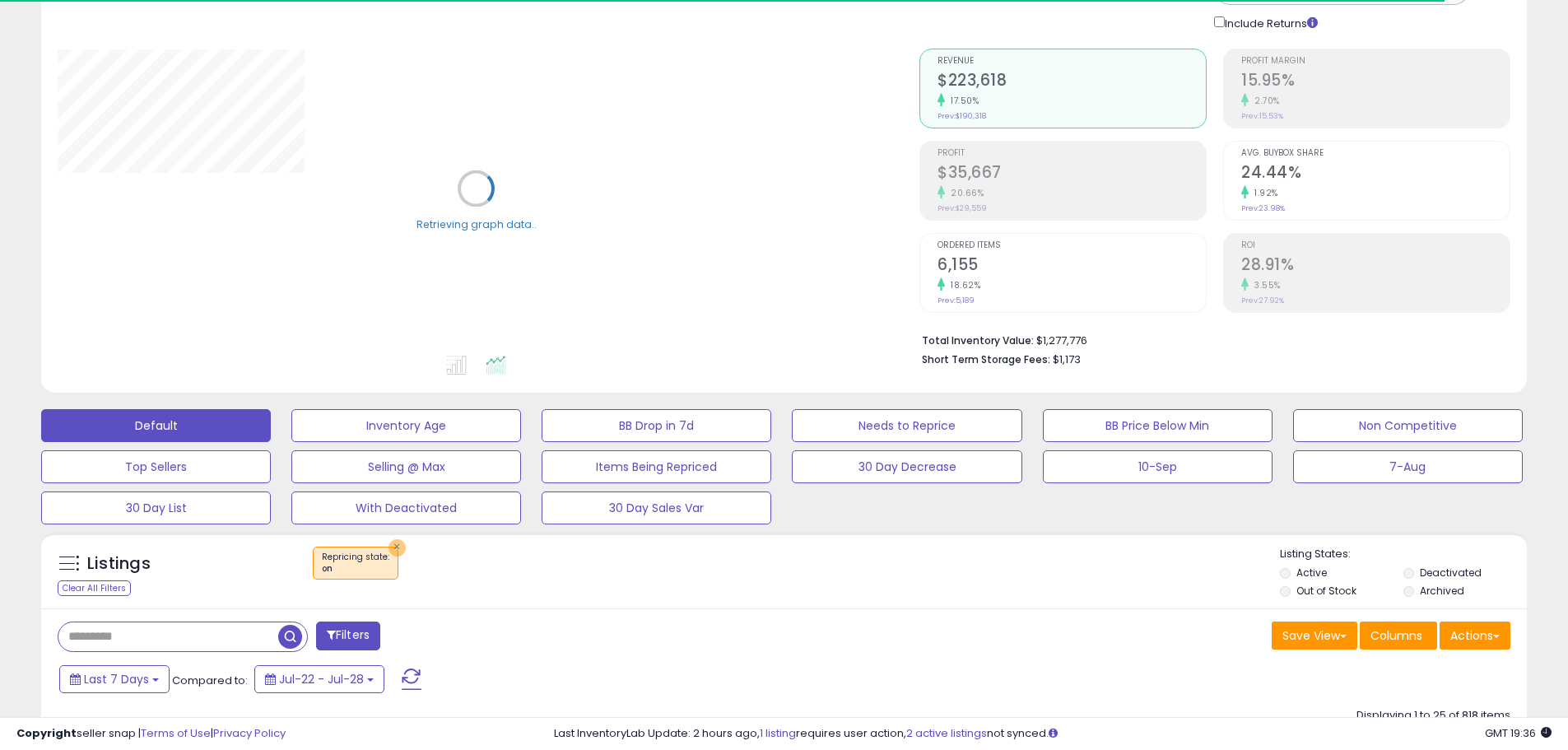 click on "×" at bounding box center (397, 547) 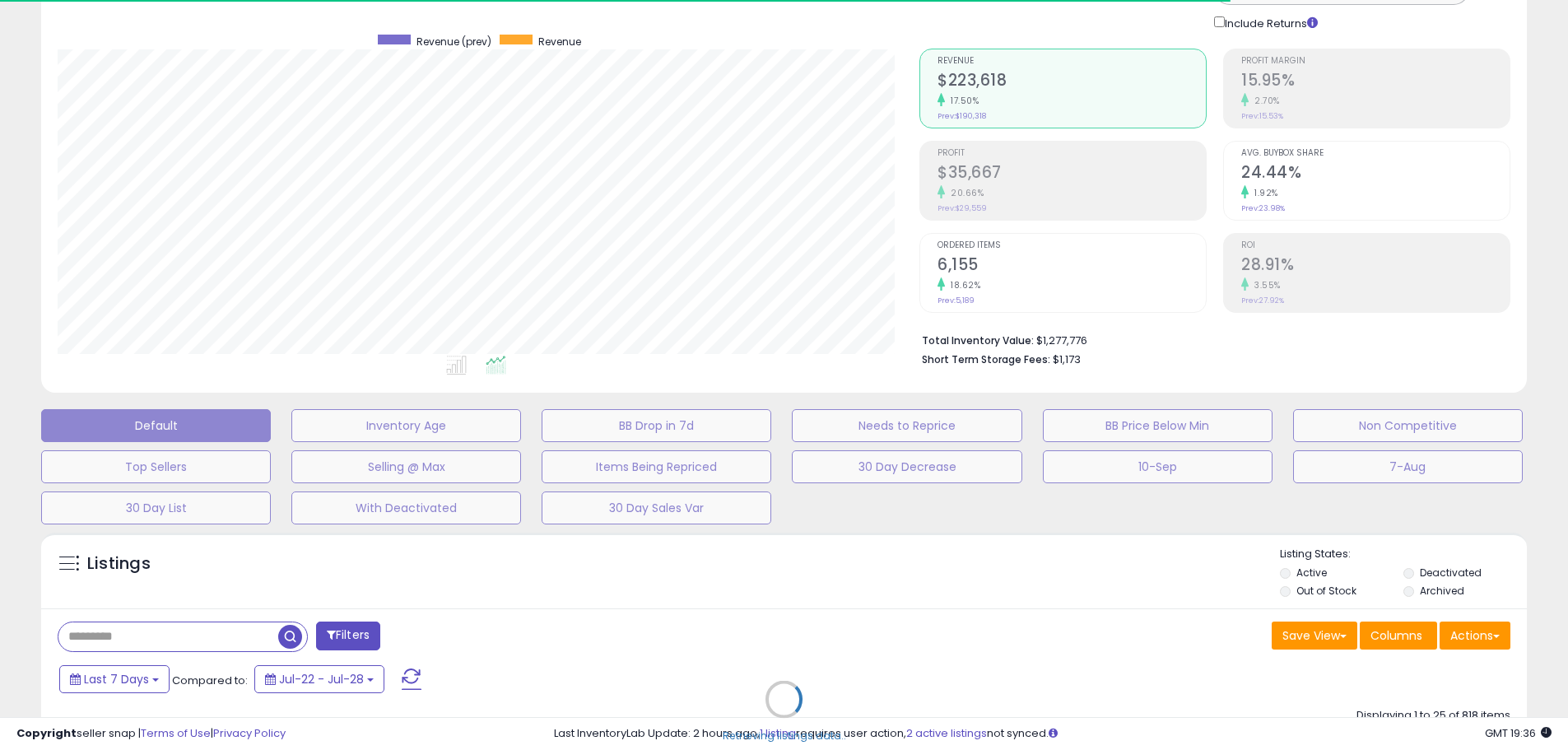 scroll, scrollTop: 300, scrollLeft: 0, axis: vertical 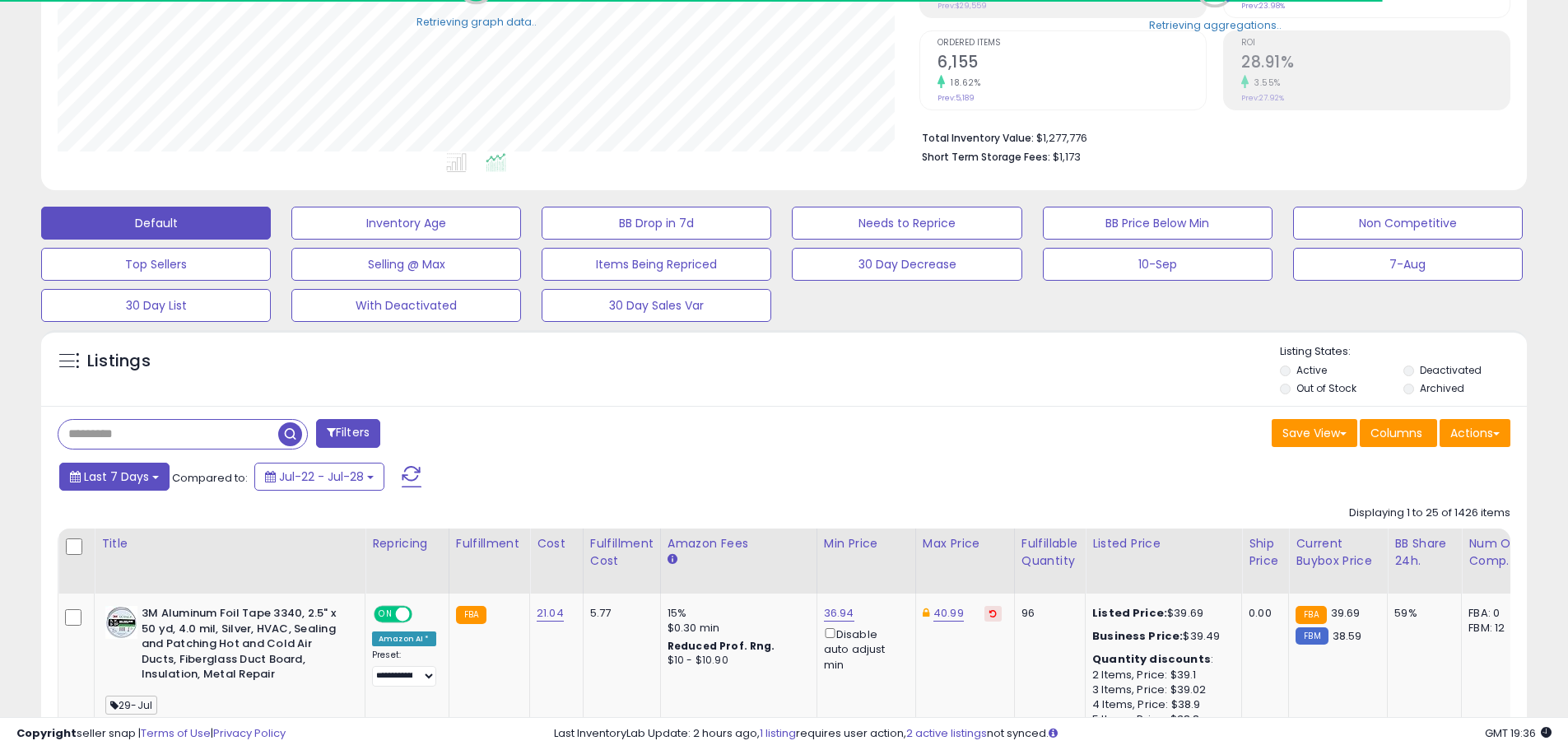 click on "Last 7 Days" at bounding box center [114, 477] 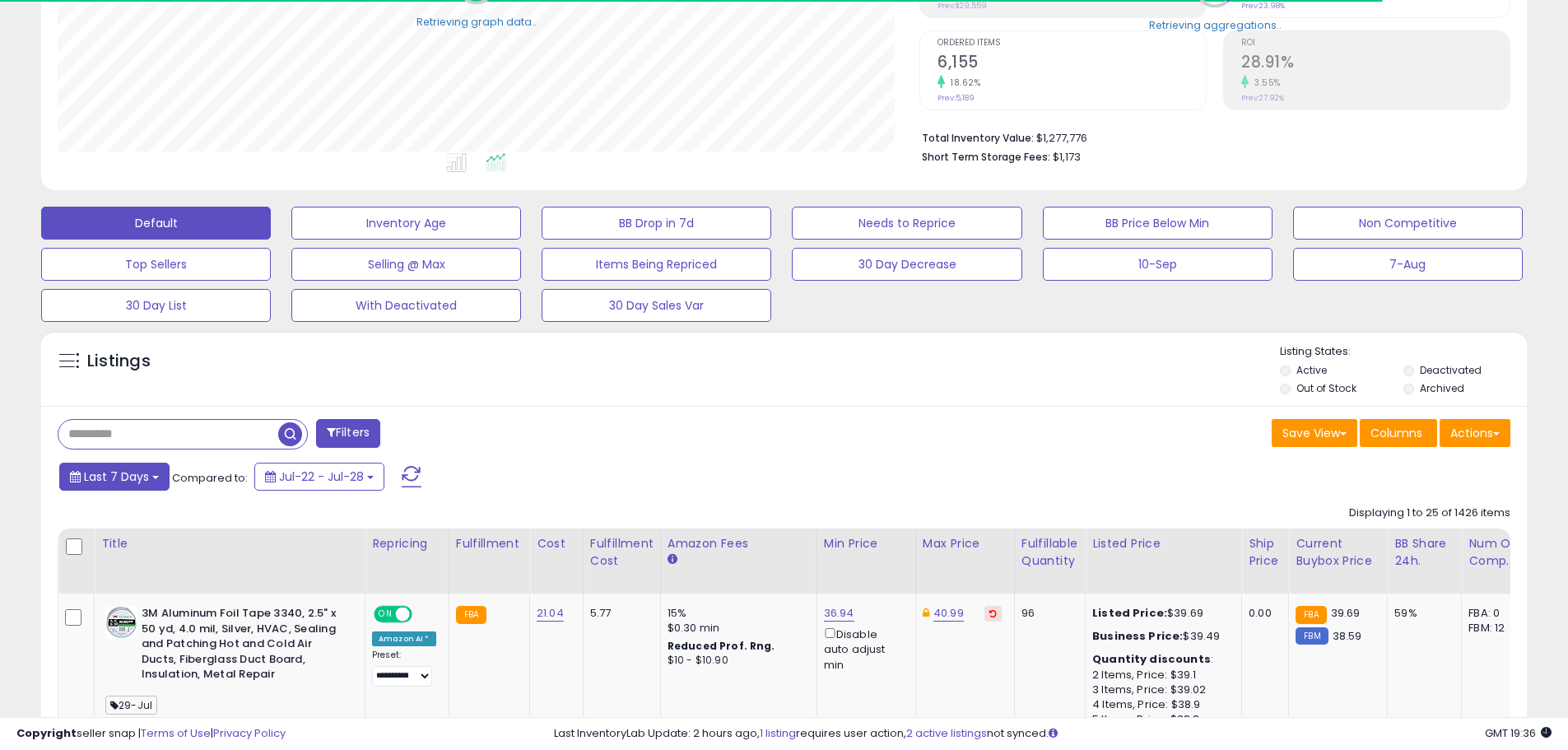 scroll, scrollTop: 822934, scrollLeft: 822235, axis: both 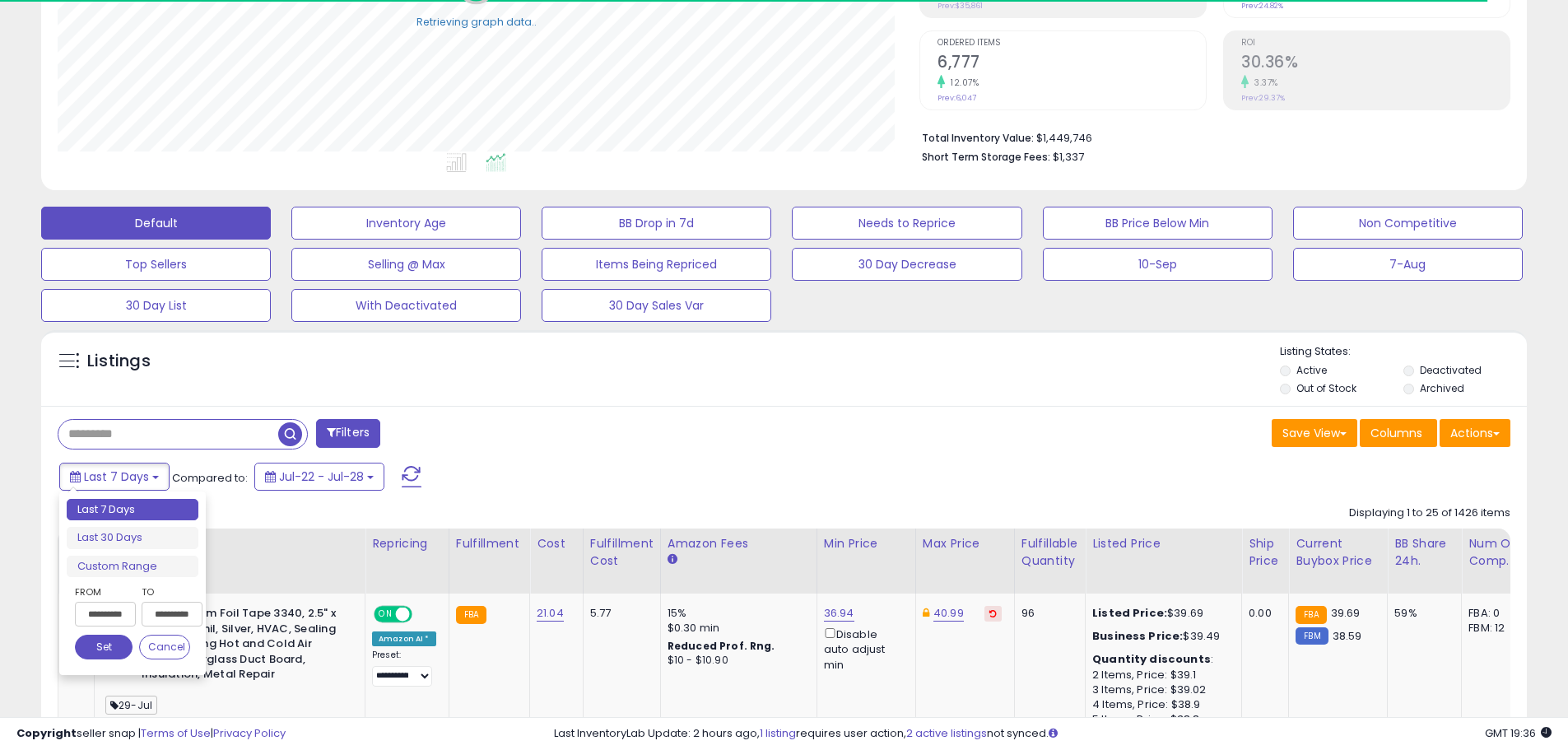click on "From" at bounding box center (104, 592) 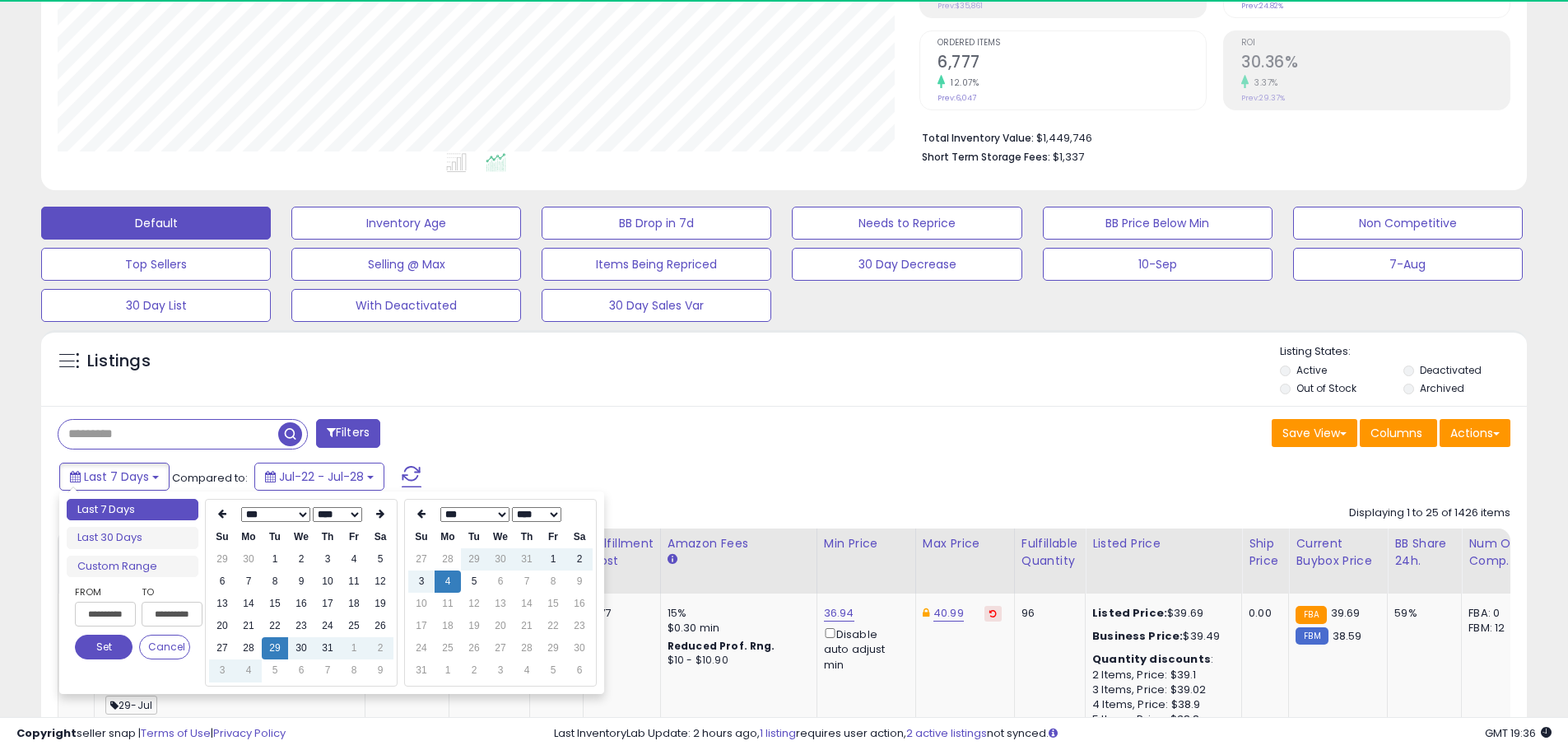 type on "**********" 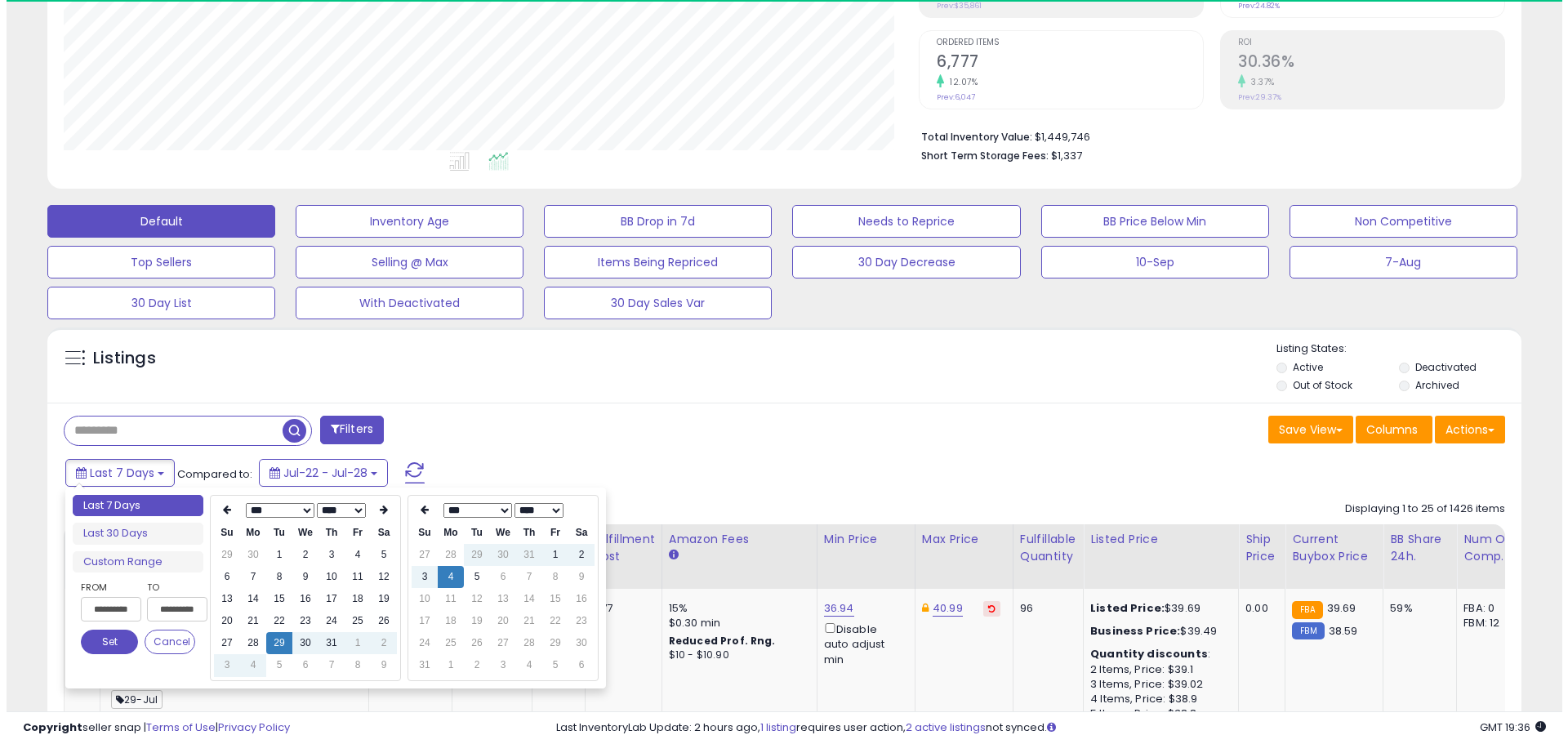 scroll, scrollTop: 335, scrollLeft: 855, axis: both 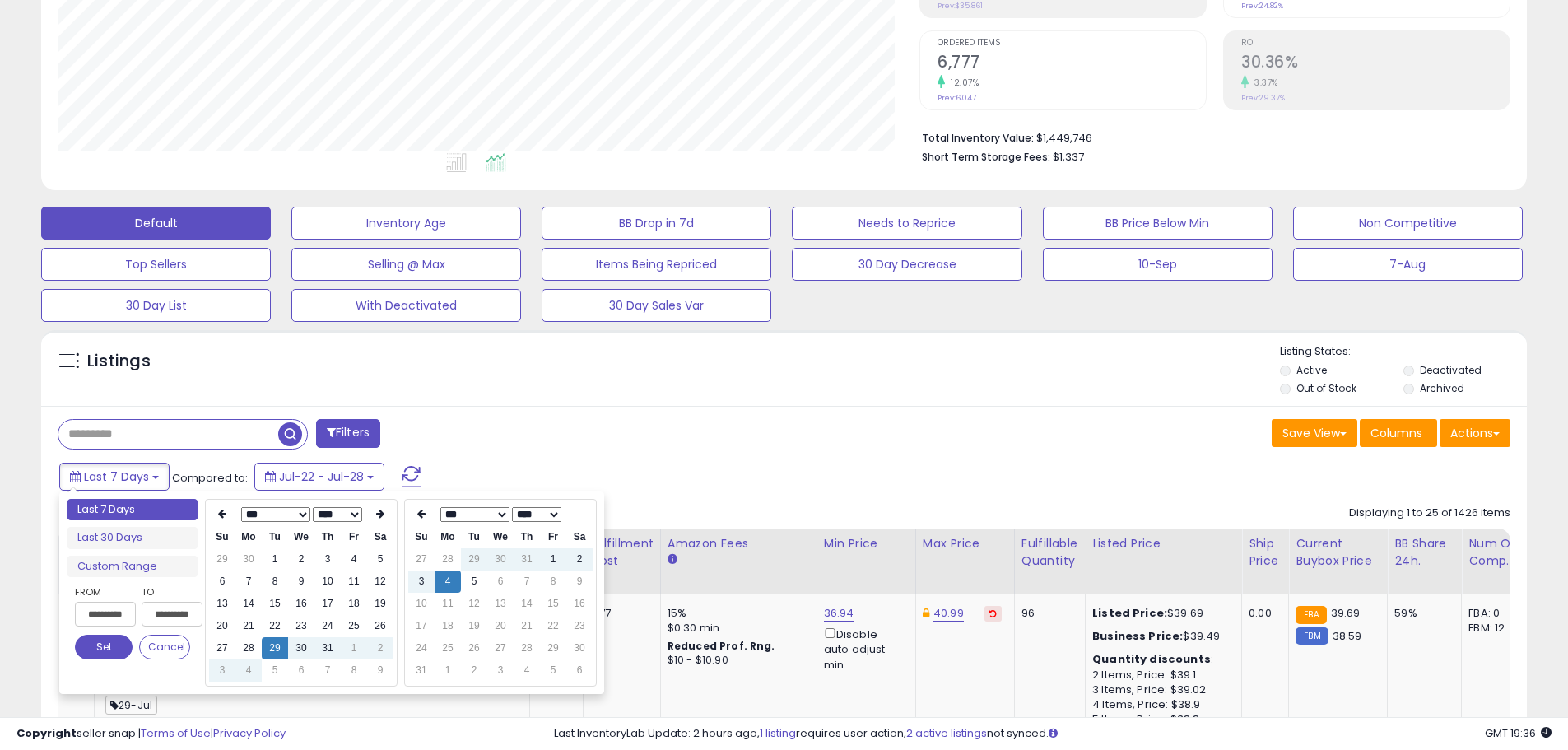 click on "4" at bounding box center (448, 581) 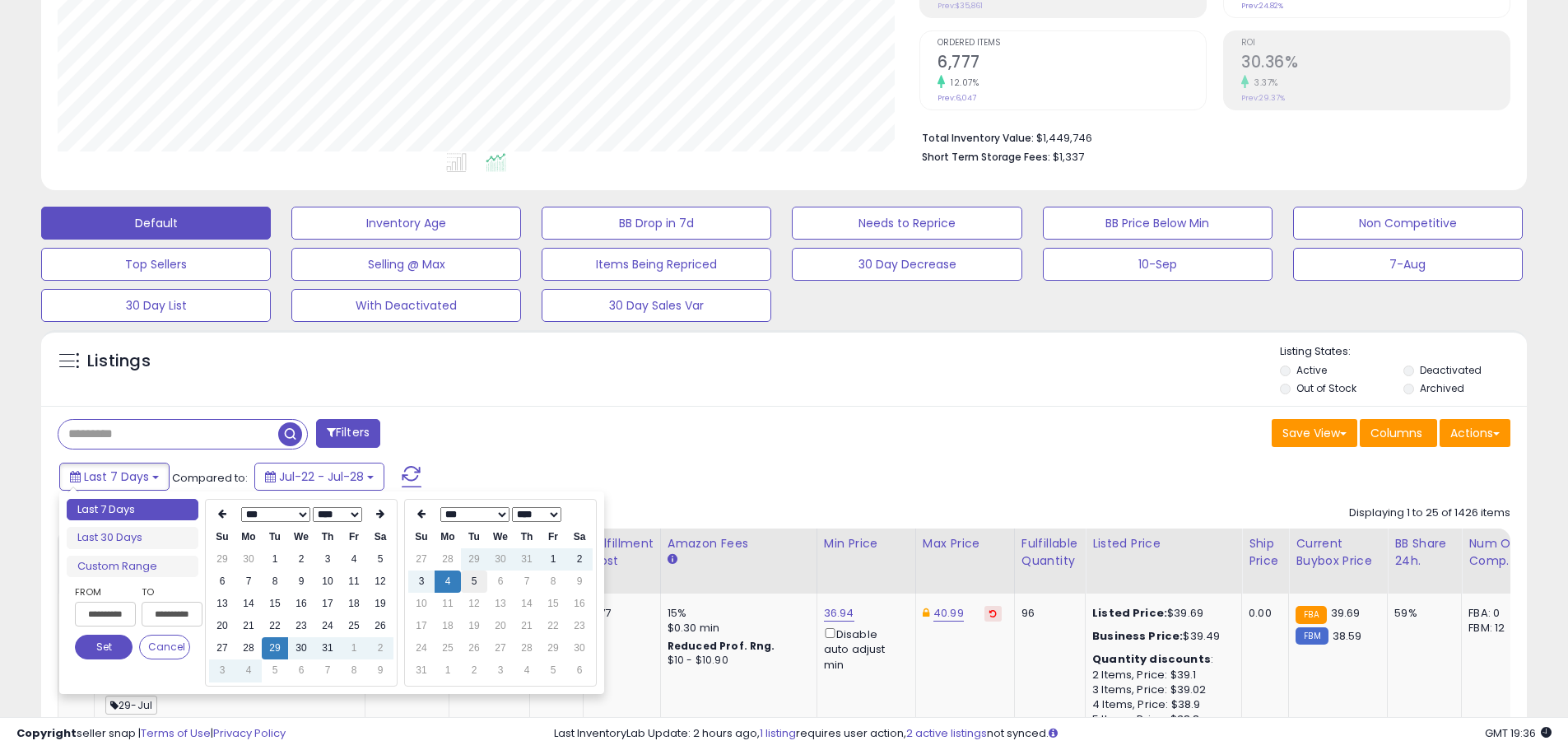 click on "5" at bounding box center [474, 581] 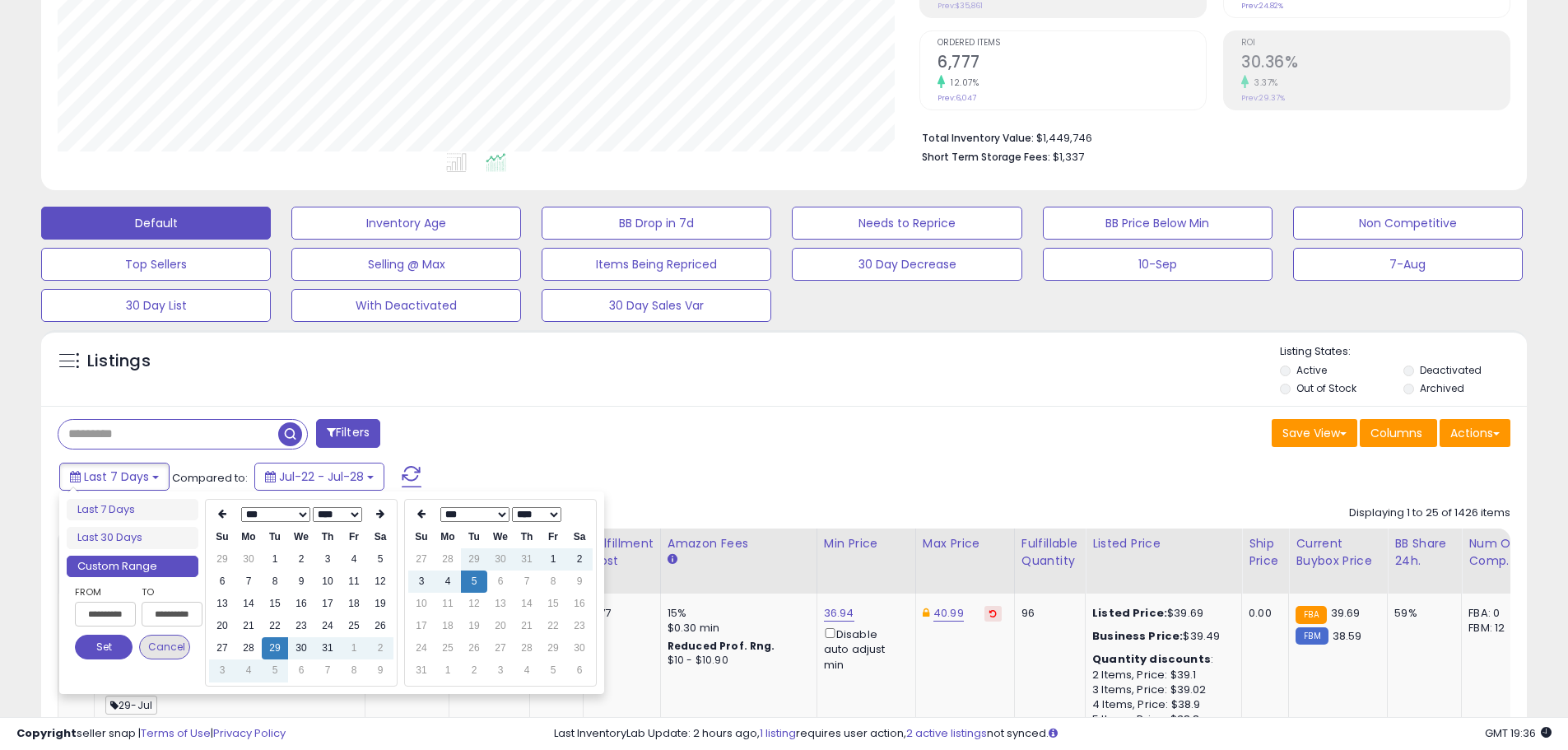 type on "**********" 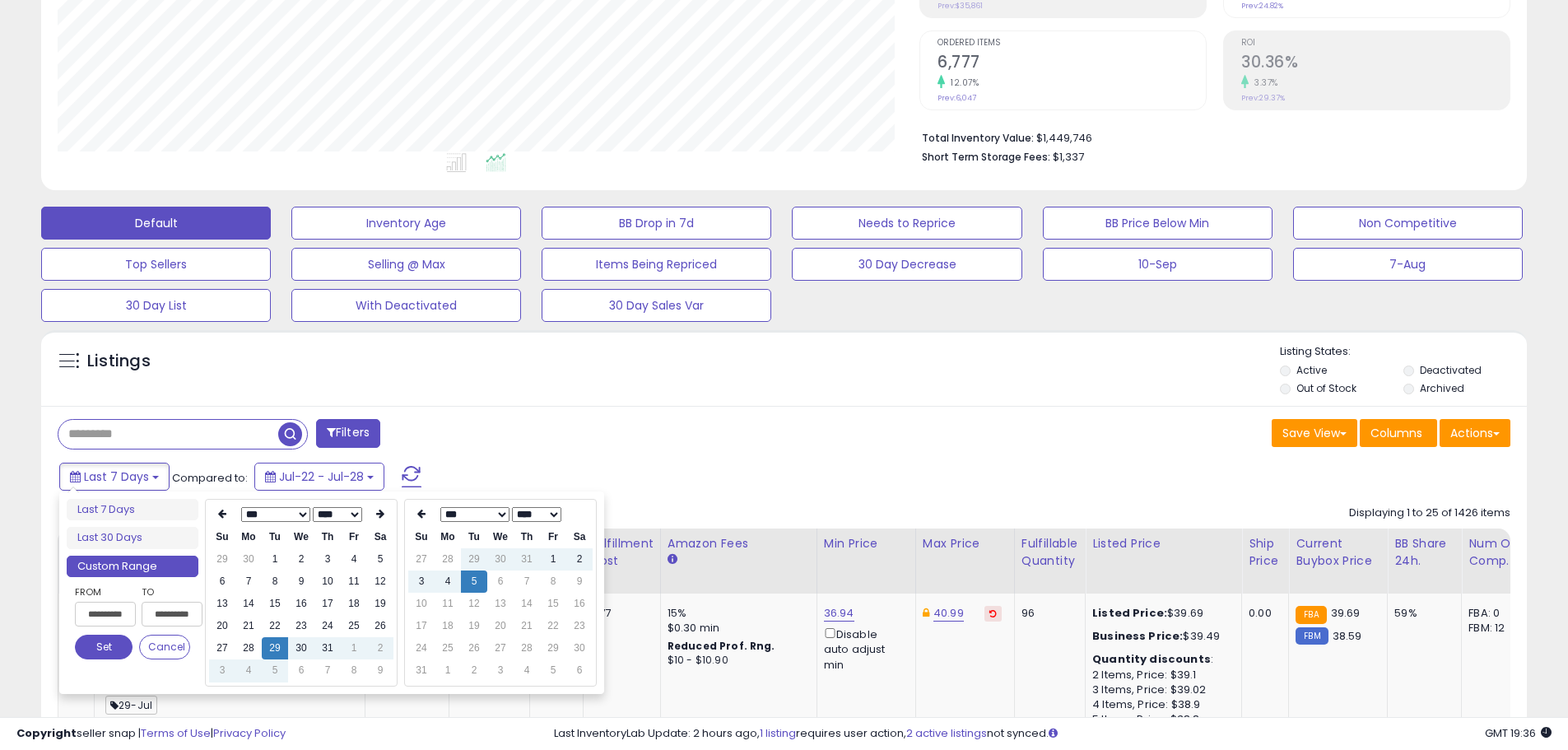 click on "Set" at bounding box center (104, 647) 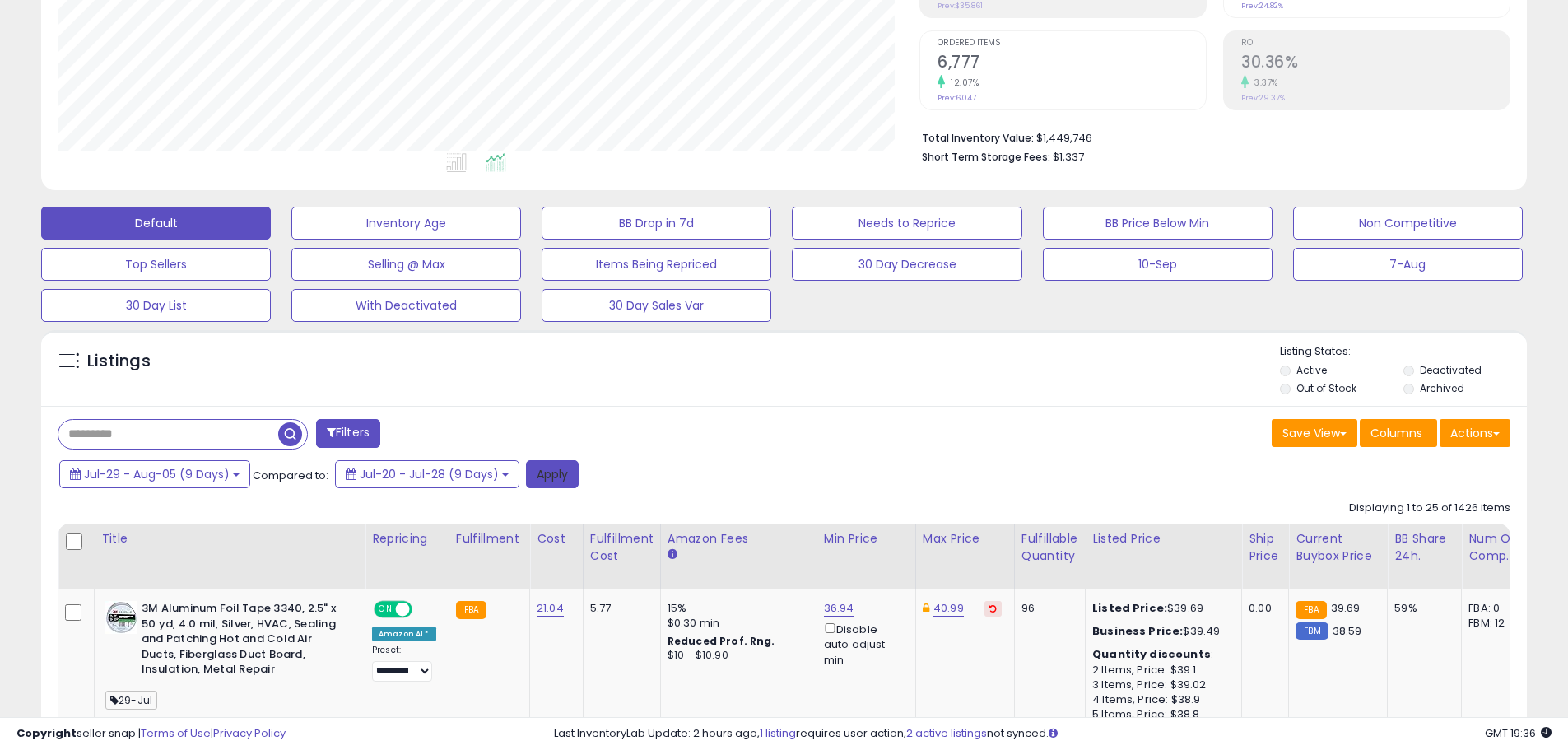 click on "Apply" at bounding box center [552, 474] 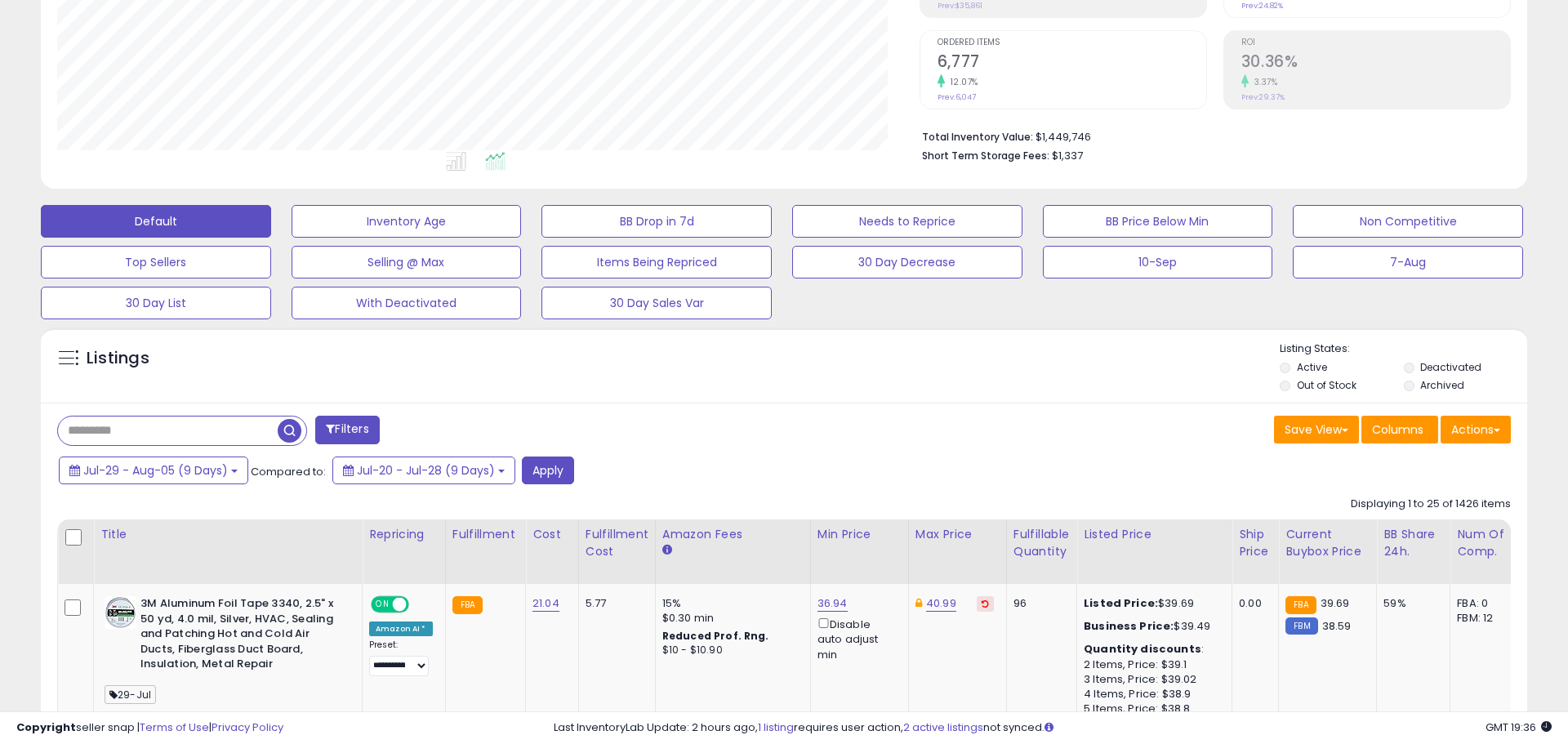 scroll, scrollTop: 816350, scrollLeft: 815804, axis: both 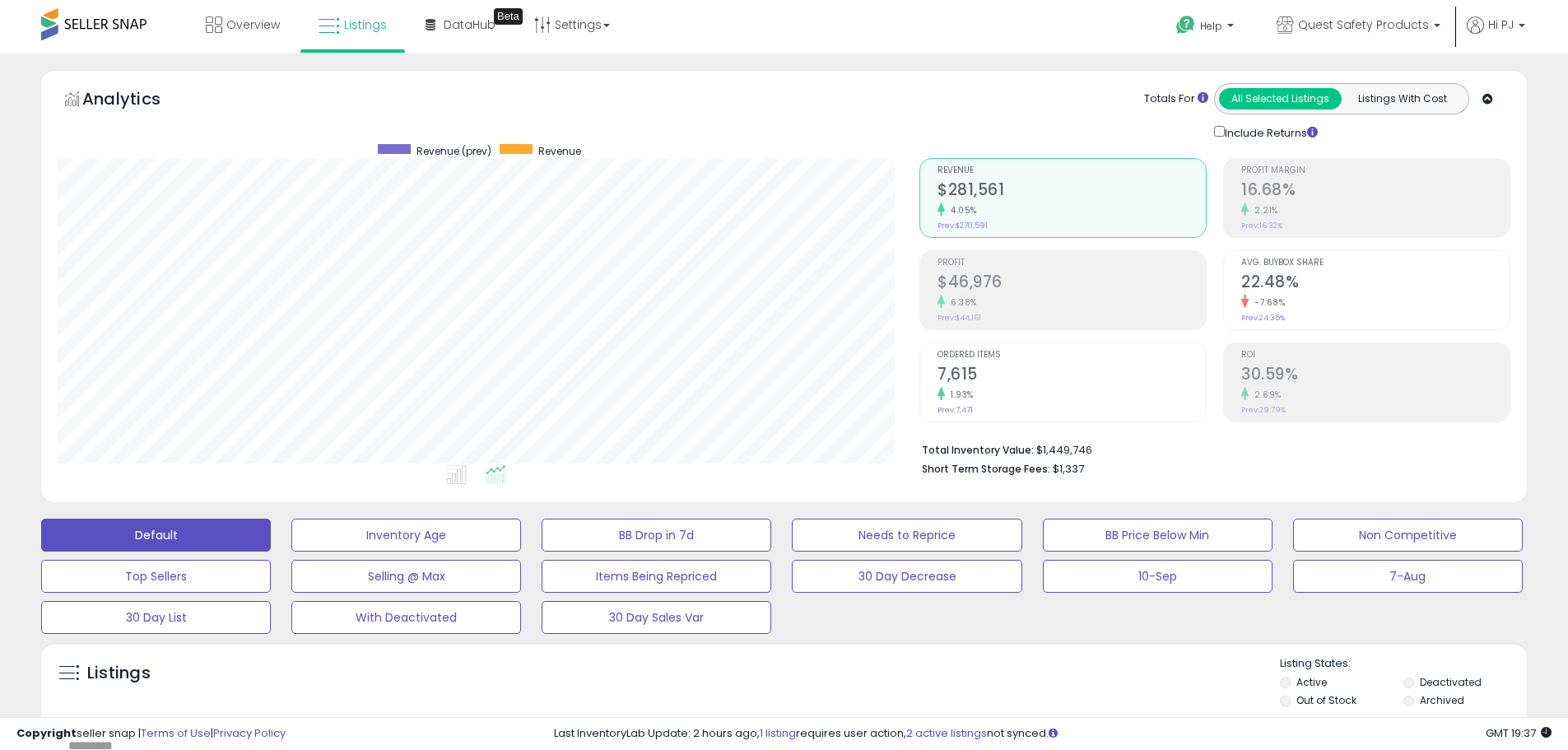 click on "$46,976" at bounding box center (1072, 283) 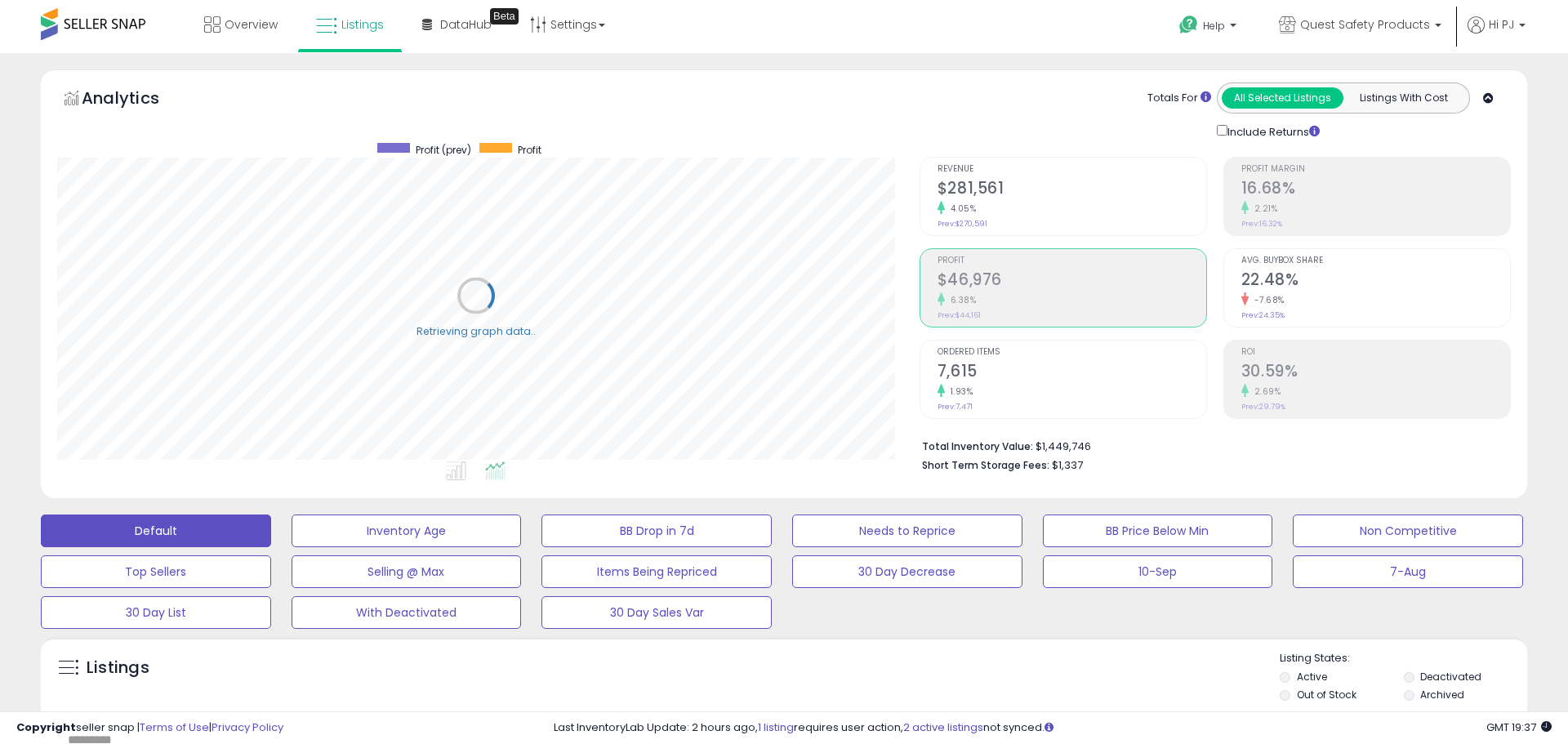 scroll, scrollTop: 816350, scrollLeft: 815804, axis: both 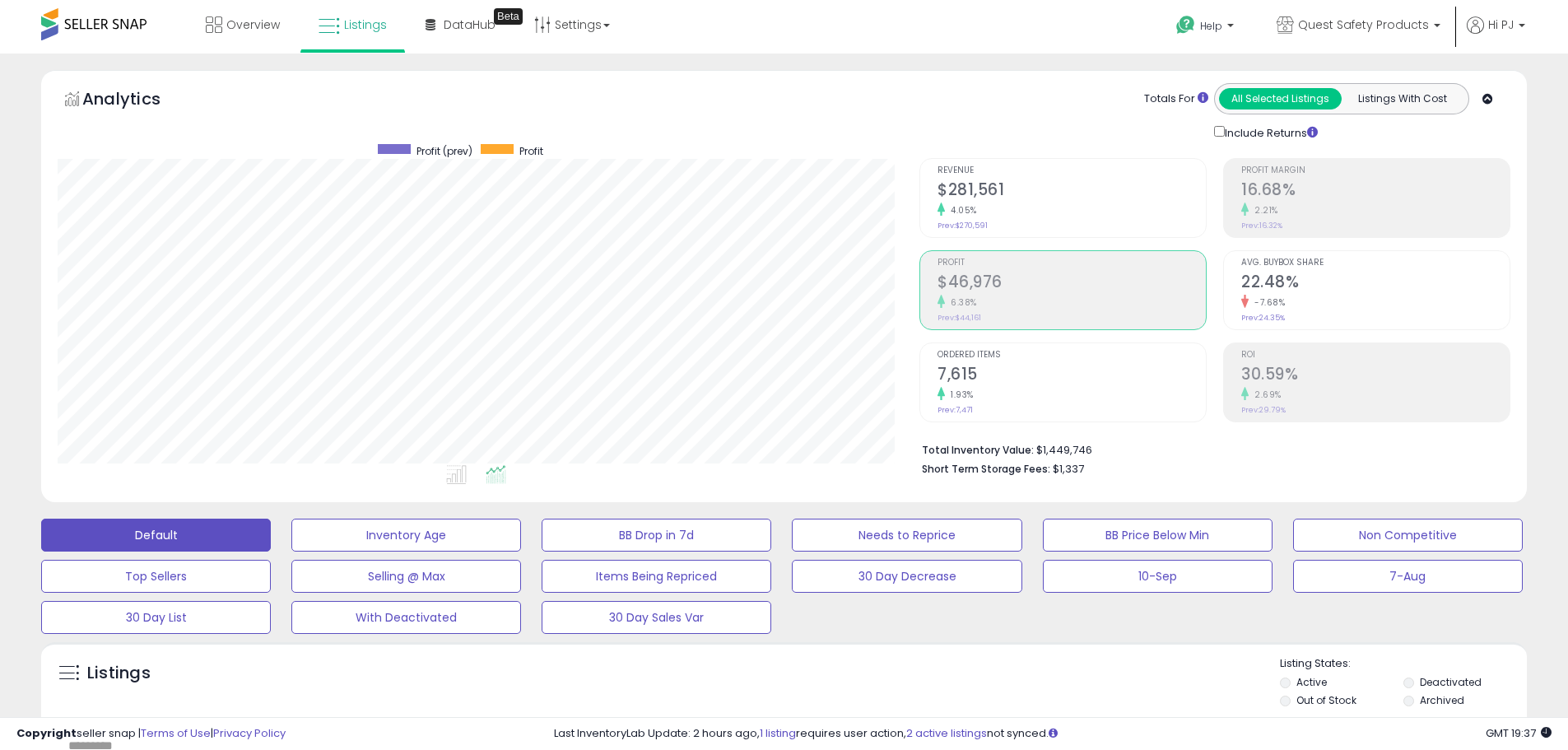 click on "$281,561" 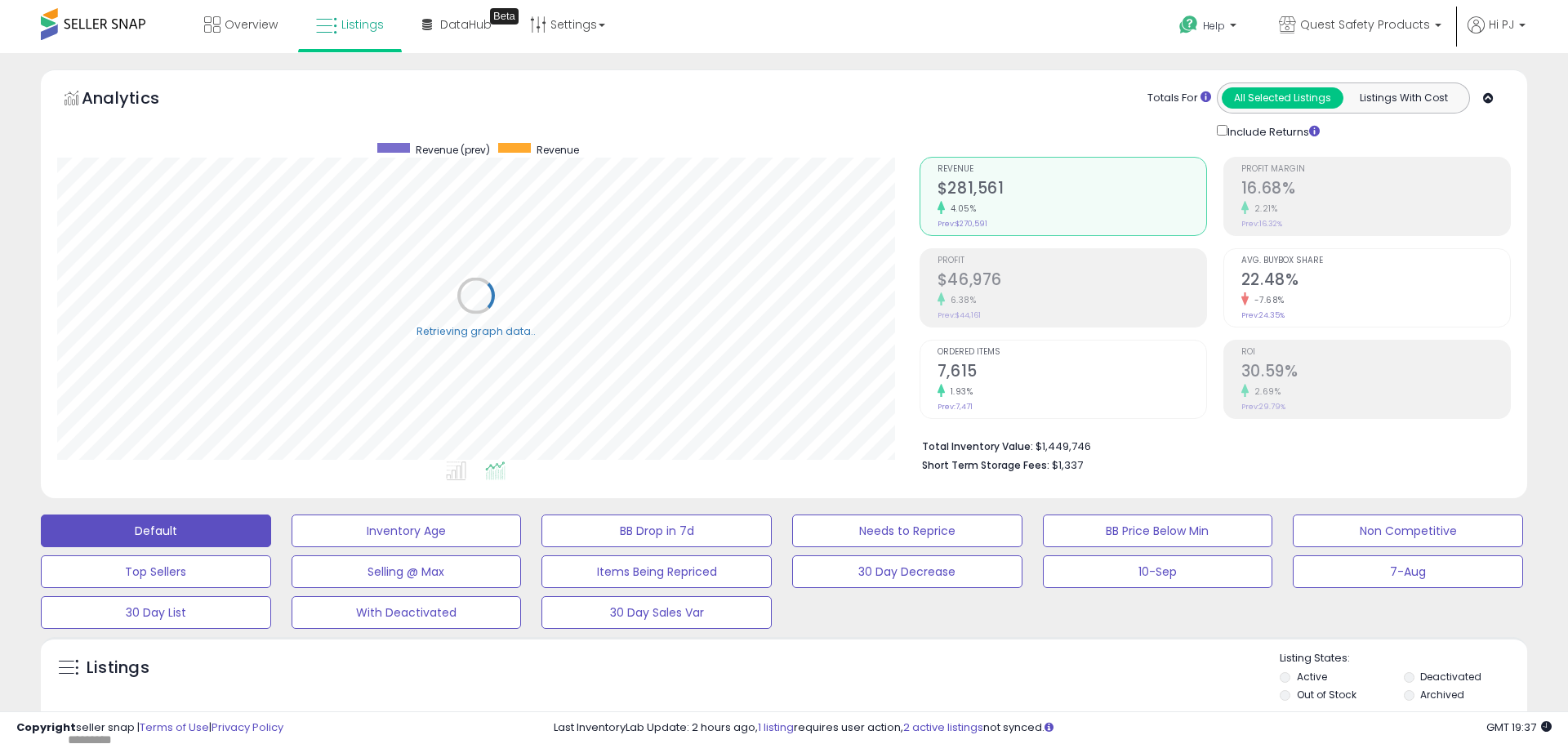 scroll, scrollTop: 816350, scrollLeft: 815804, axis: both 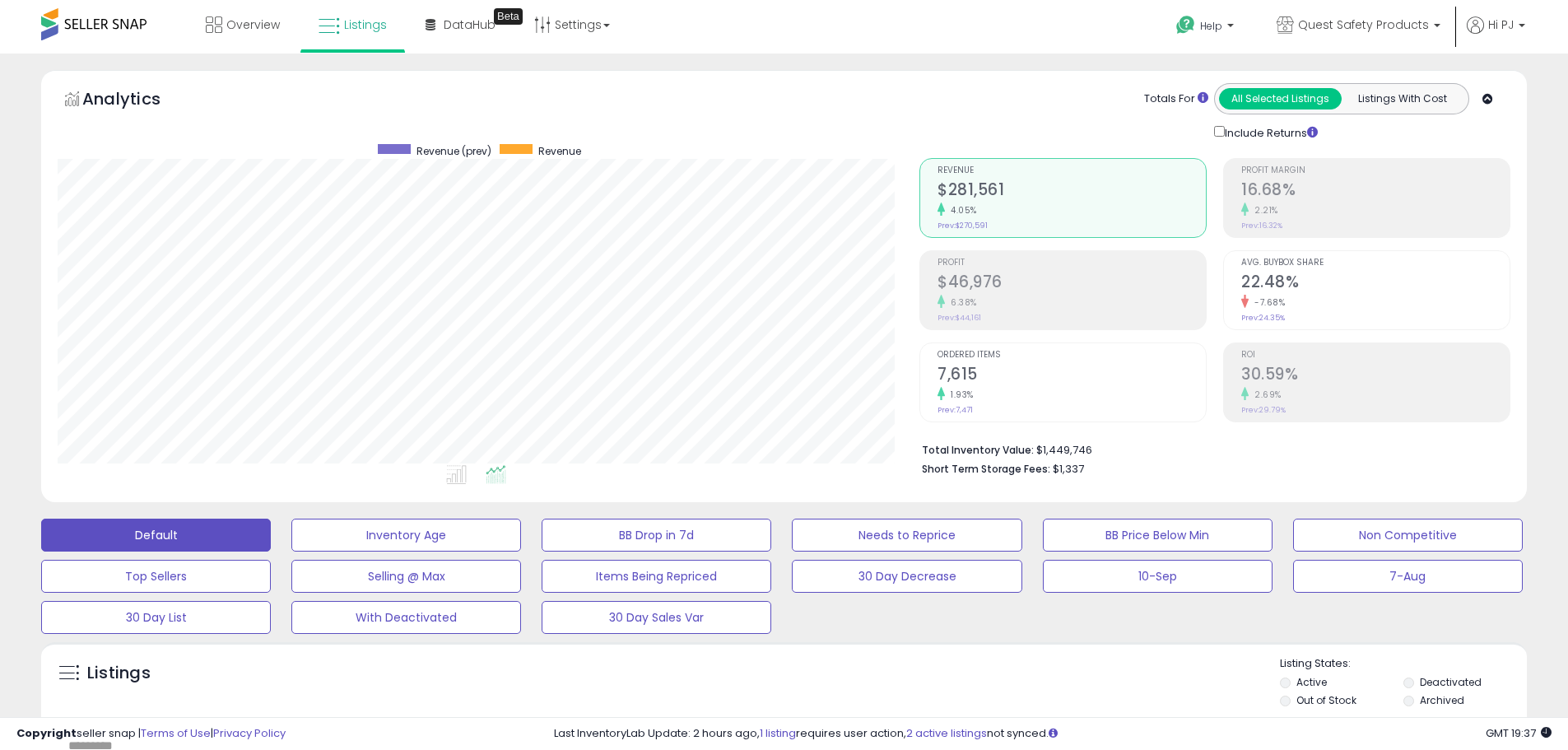 click on "Profit Margin
16.68%
2.21%
Prev:  16.32%" at bounding box center (1366, 198) 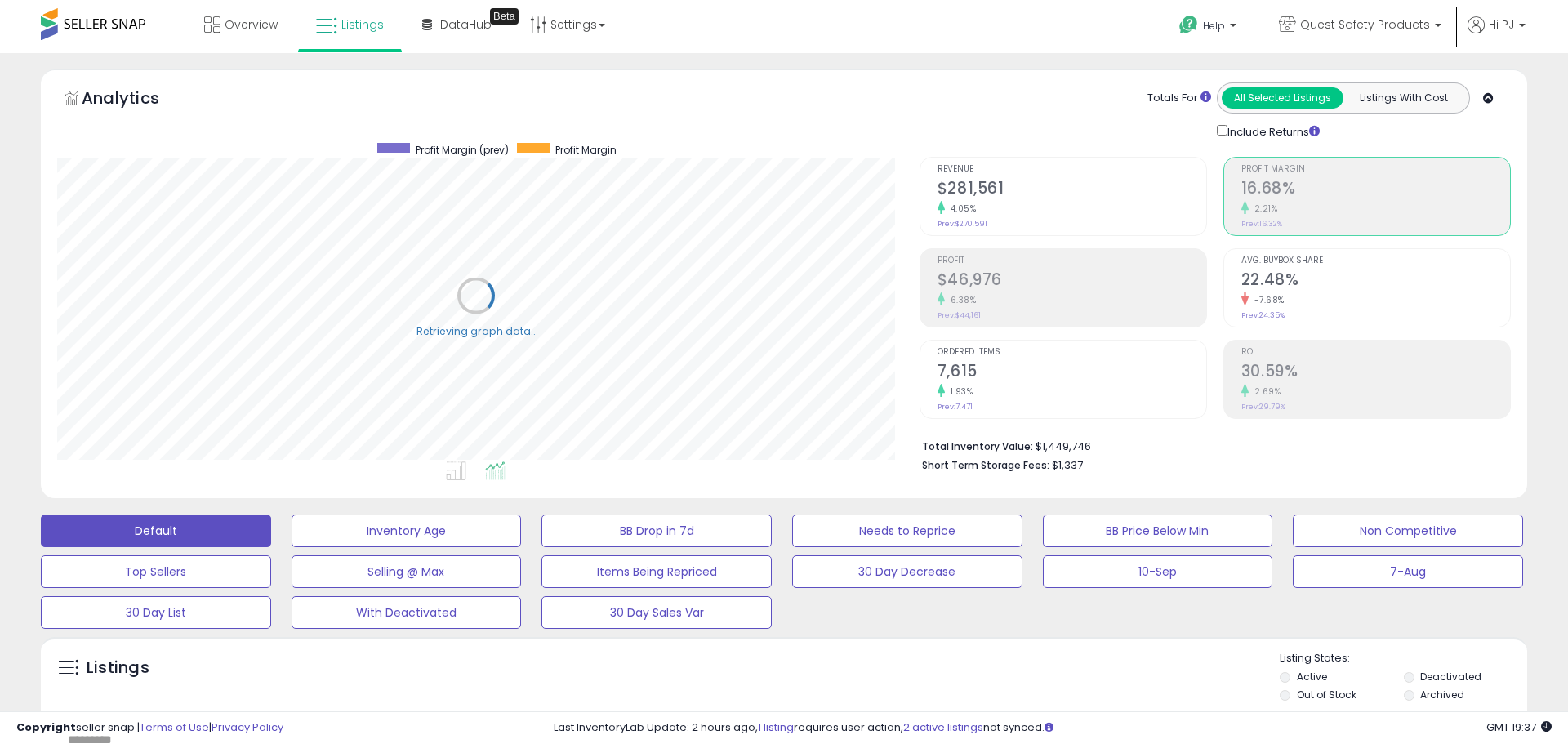 scroll, scrollTop: 816350, scrollLeft: 815804, axis: both 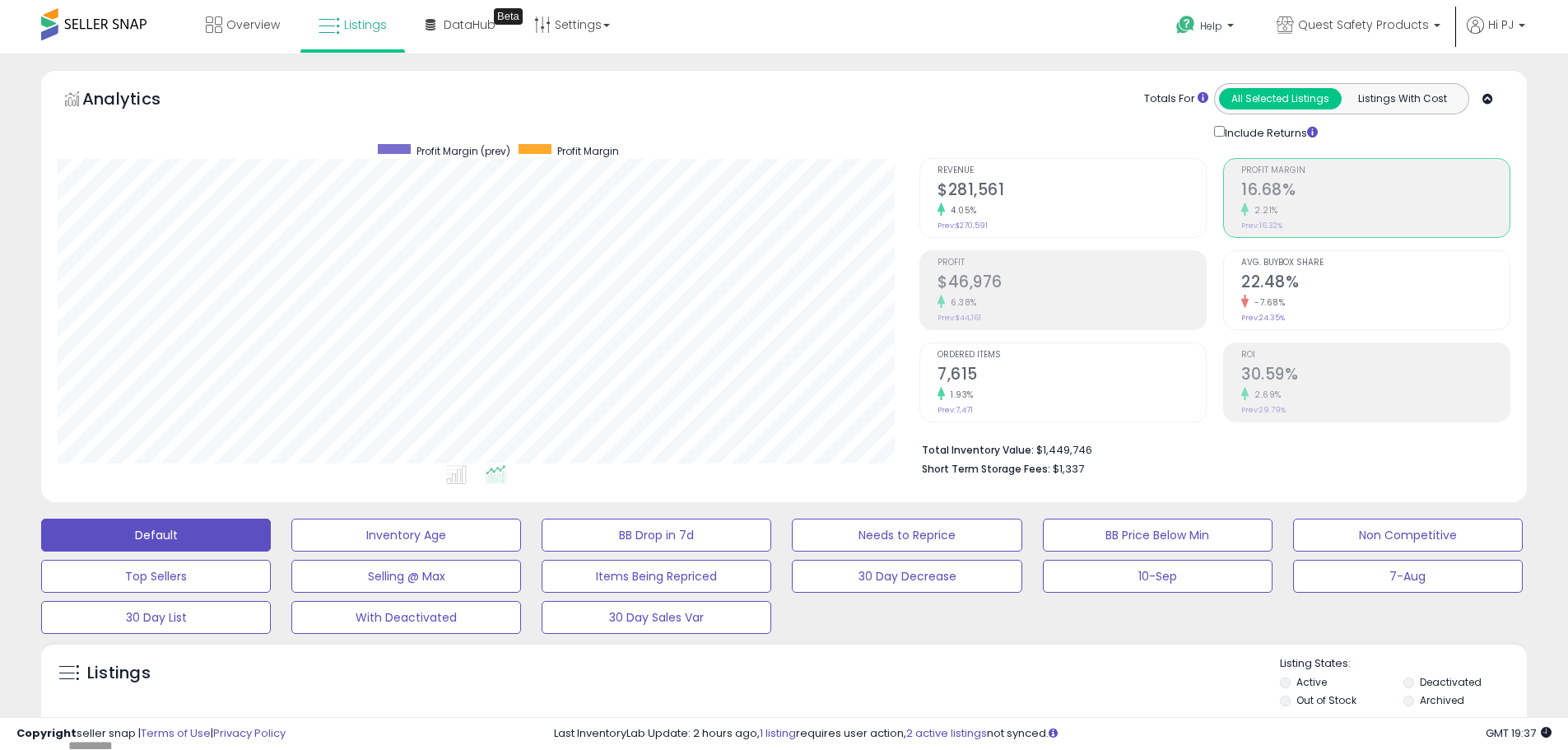click on "4.05%" 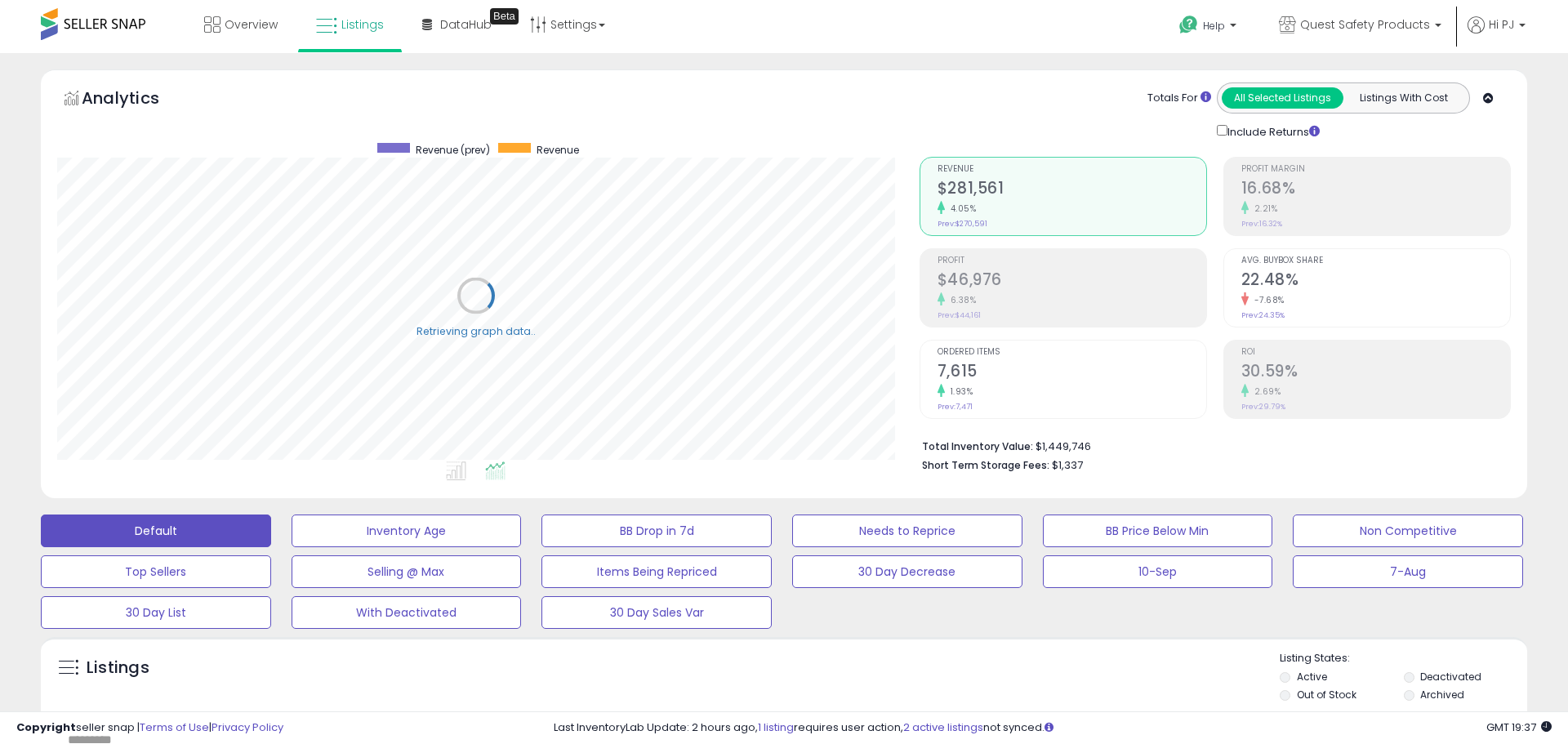 scroll, scrollTop: 816350, scrollLeft: 815804, axis: both 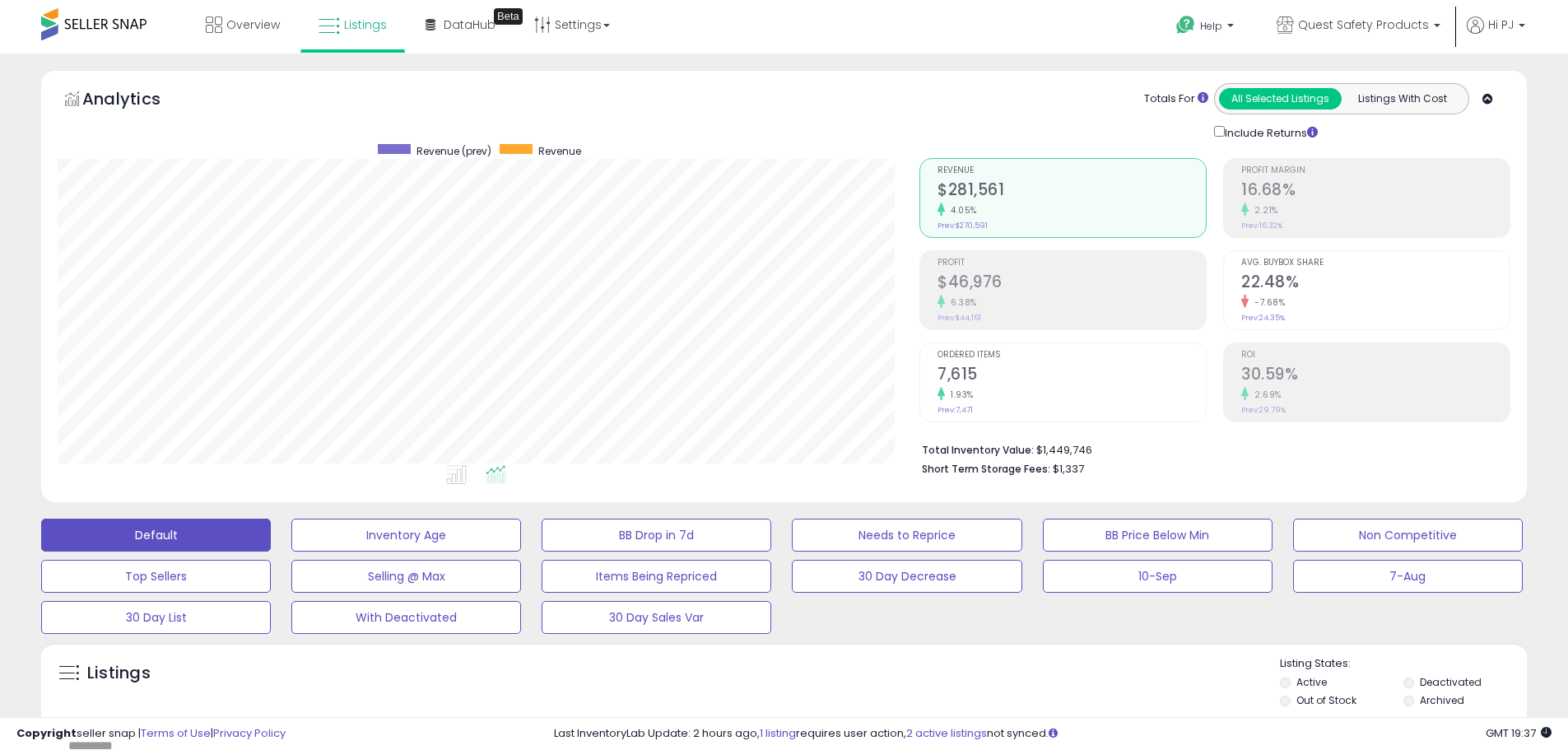 click on "6.38%" at bounding box center [1072, 302] 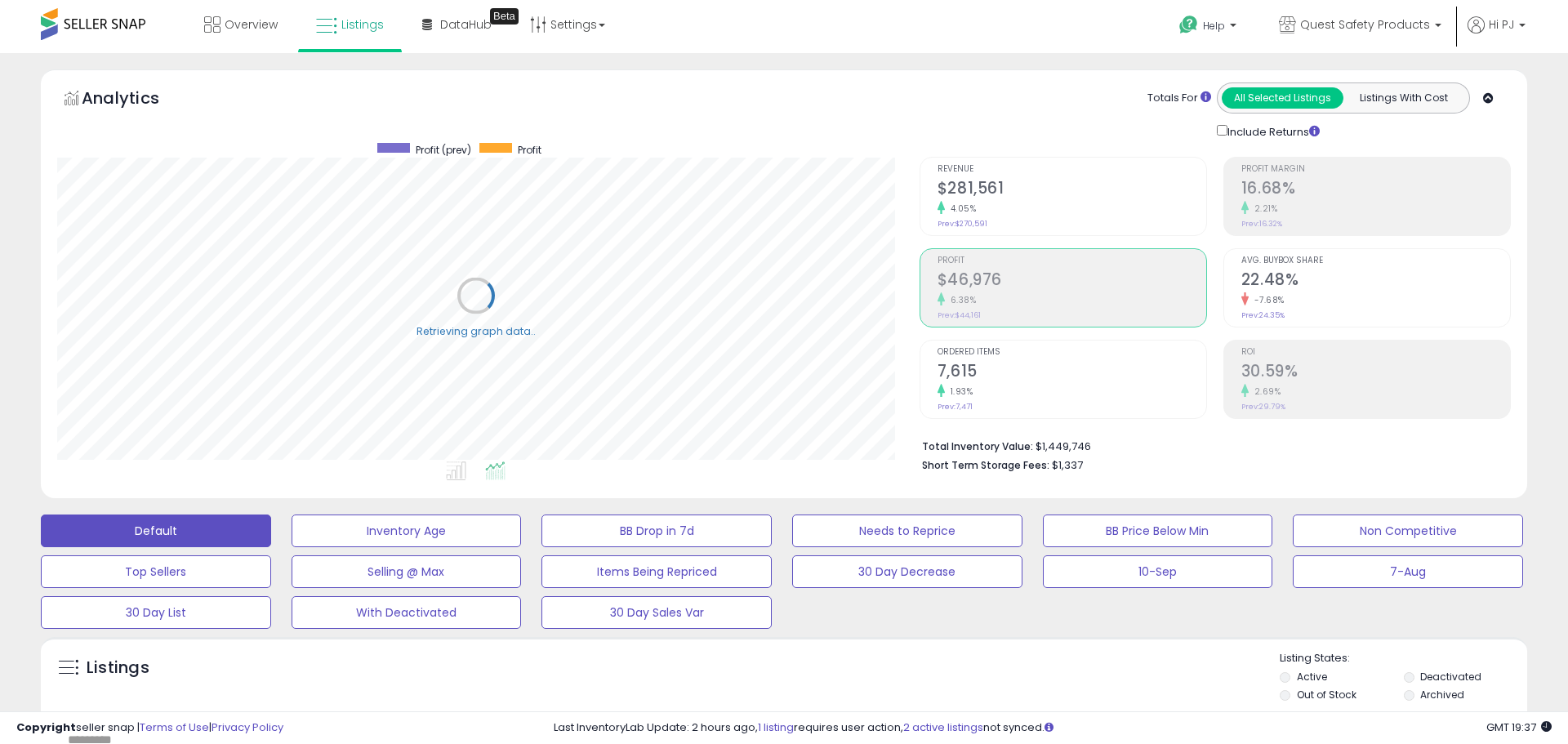 scroll, scrollTop: 816350, scrollLeft: 815804, axis: both 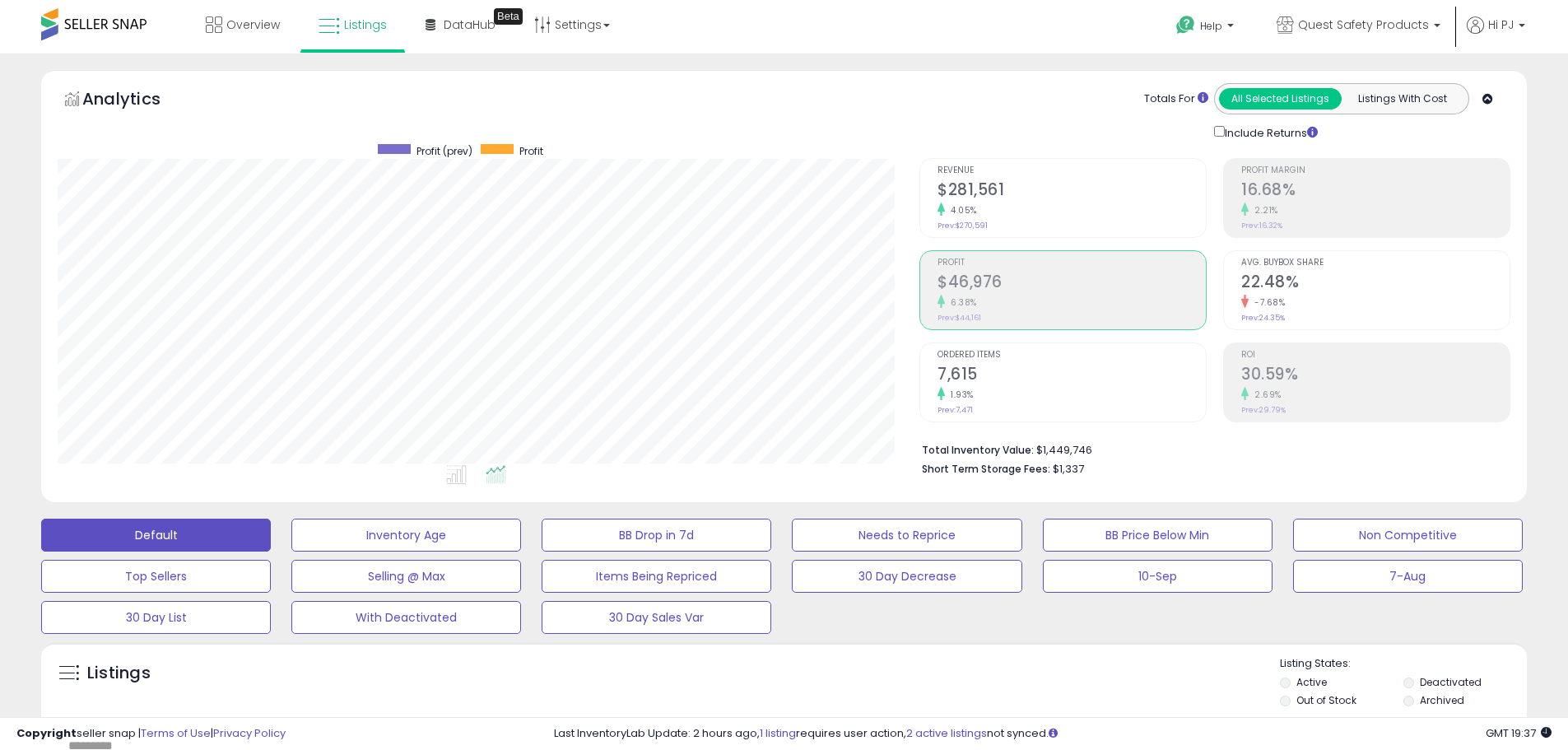 click on "Profit
$46,976
6.38%
Prev:  $44,161" at bounding box center (1072, 288) 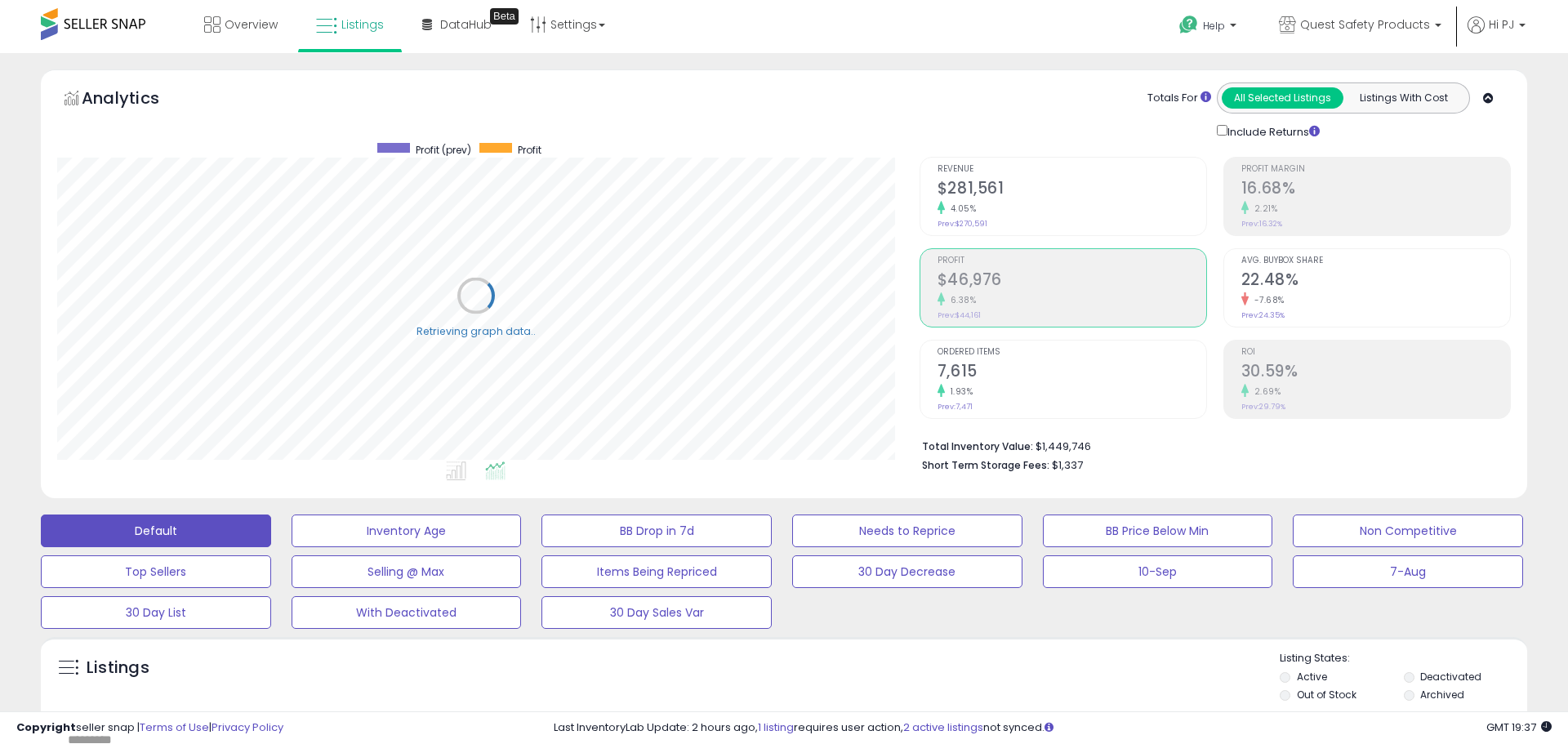 click on "Revenue" at bounding box center [1071, 169] 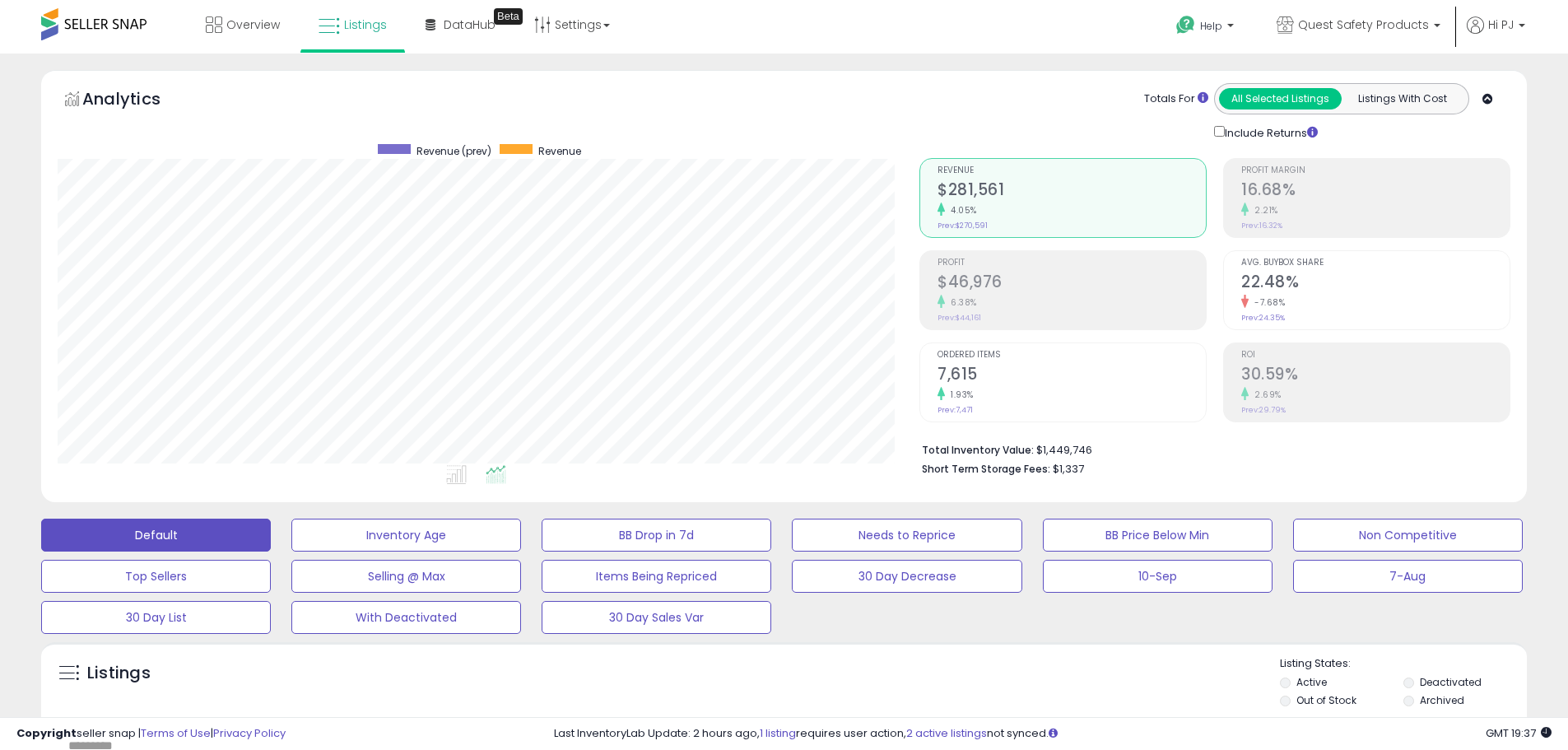 click on "2.21%" at bounding box center (1375, 210) 